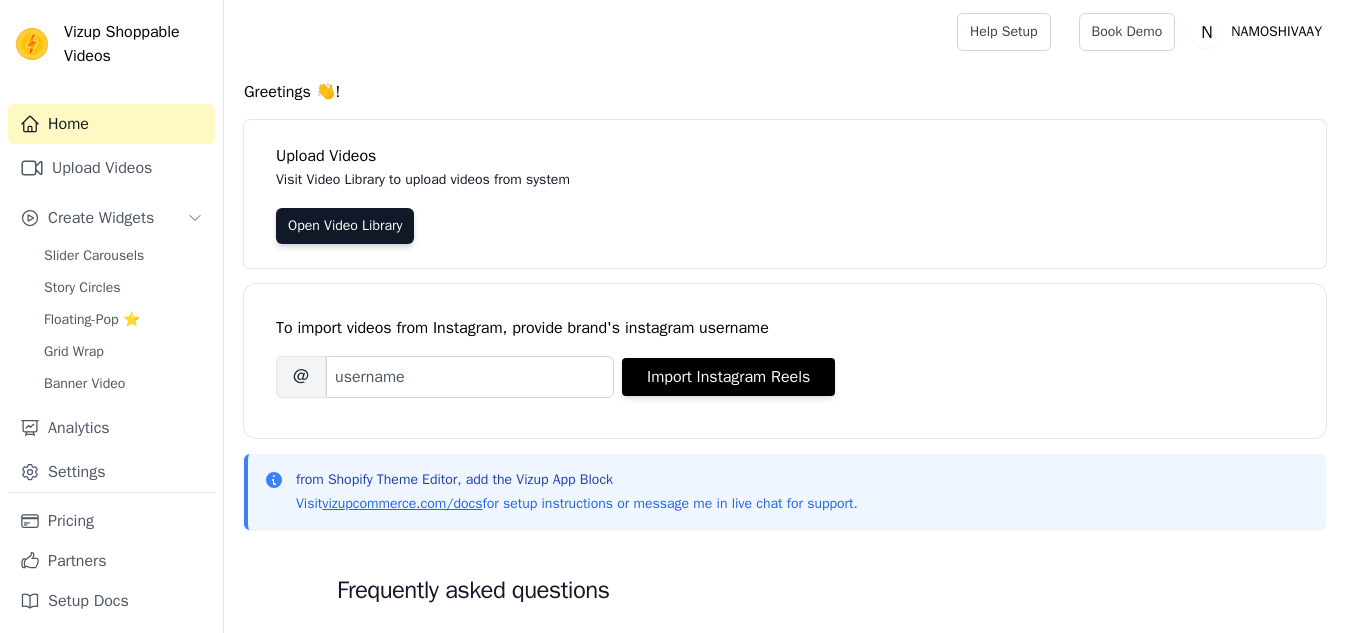 scroll, scrollTop: 0, scrollLeft: 0, axis: both 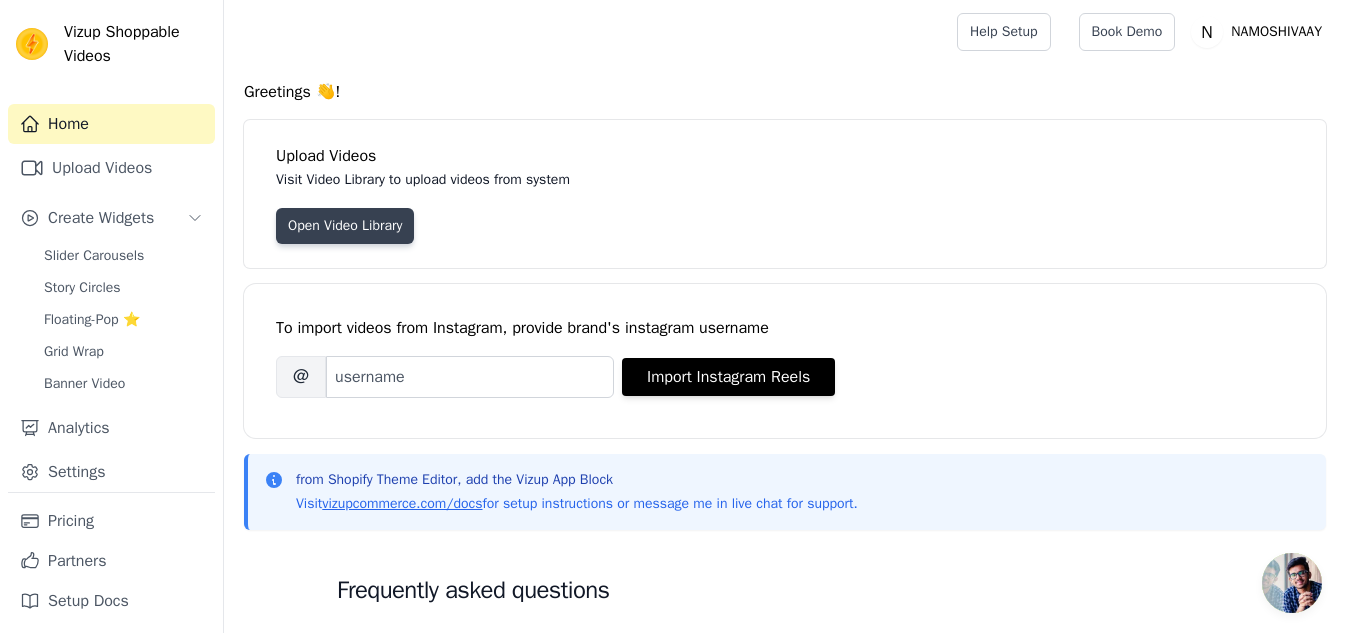 click on "Open Video Library" at bounding box center (345, 226) 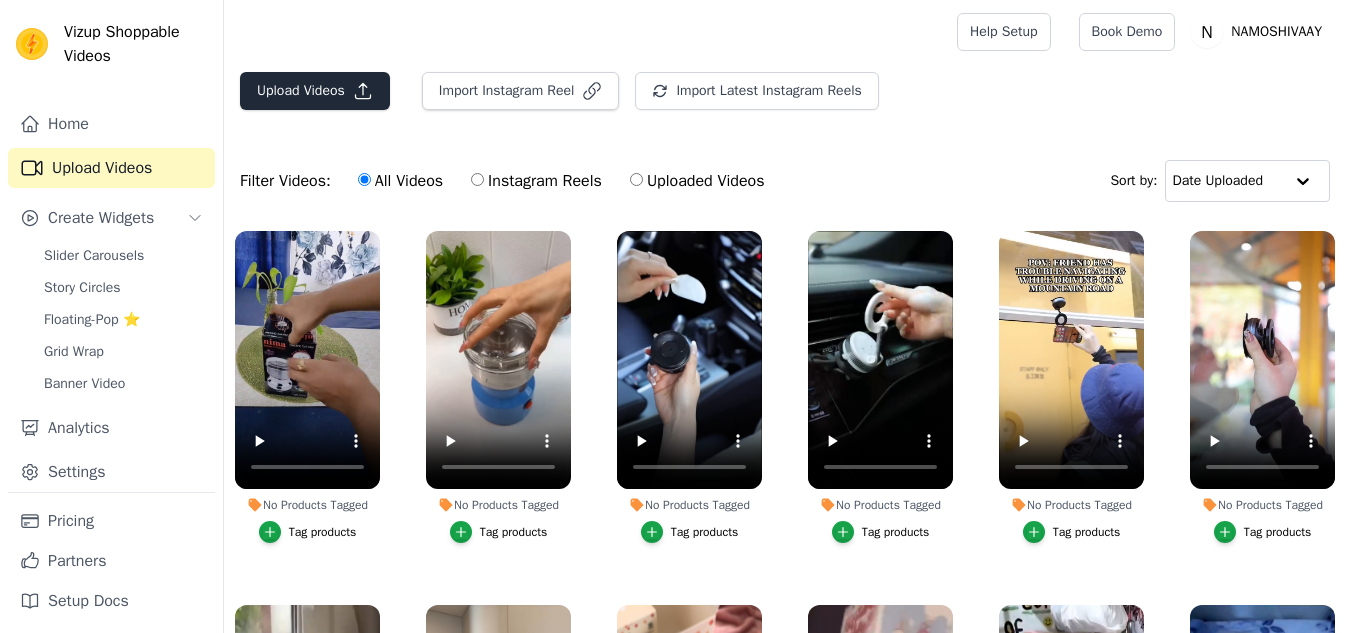 scroll, scrollTop: 0, scrollLeft: 0, axis: both 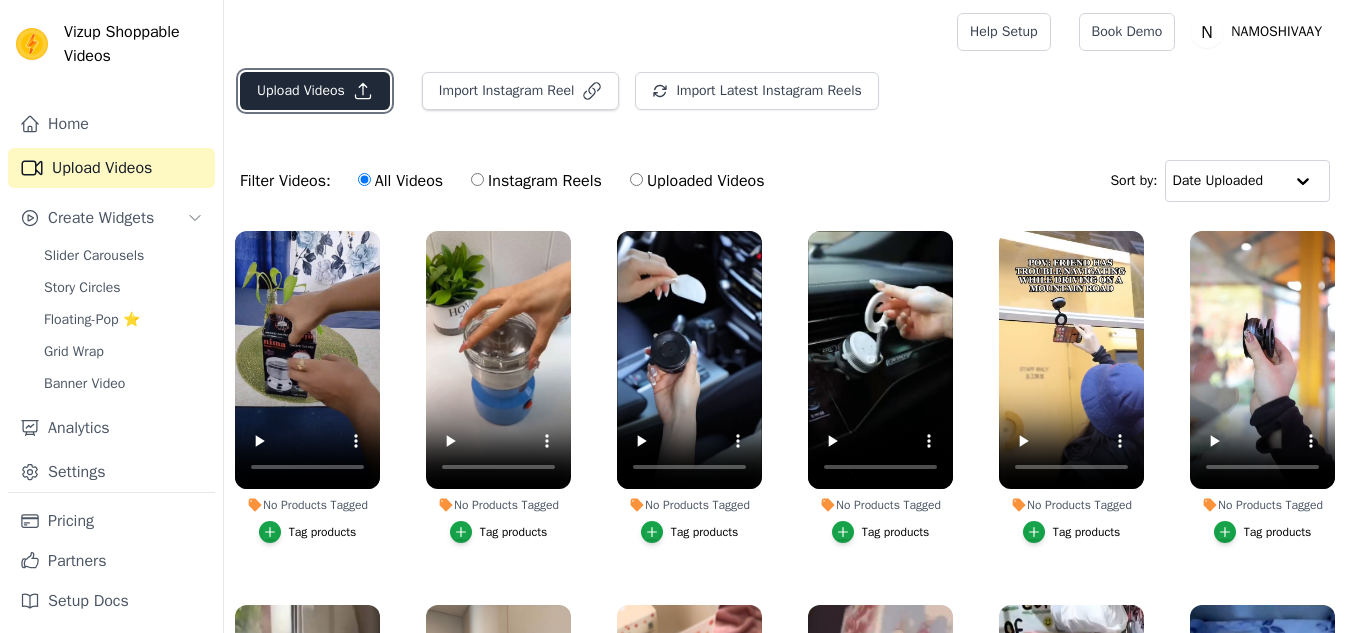 click on "Upload Videos" at bounding box center [315, 91] 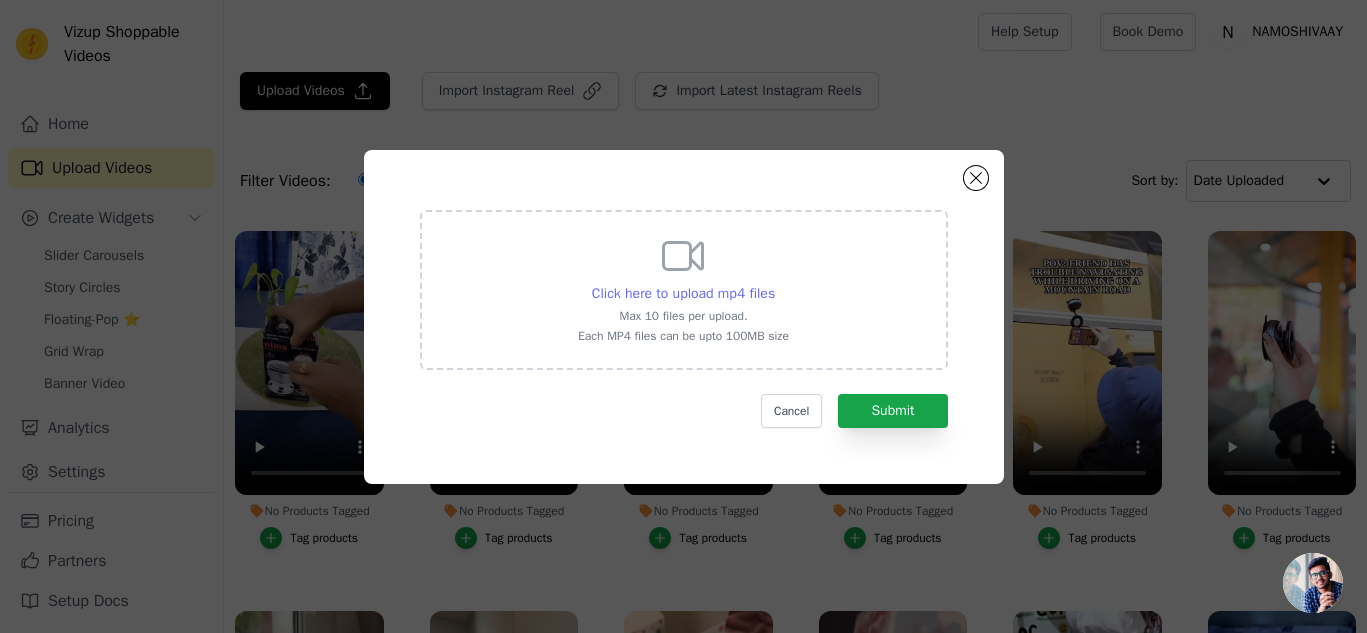 click on "Click here to upload mp4 files" at bounding box center [683, 293] 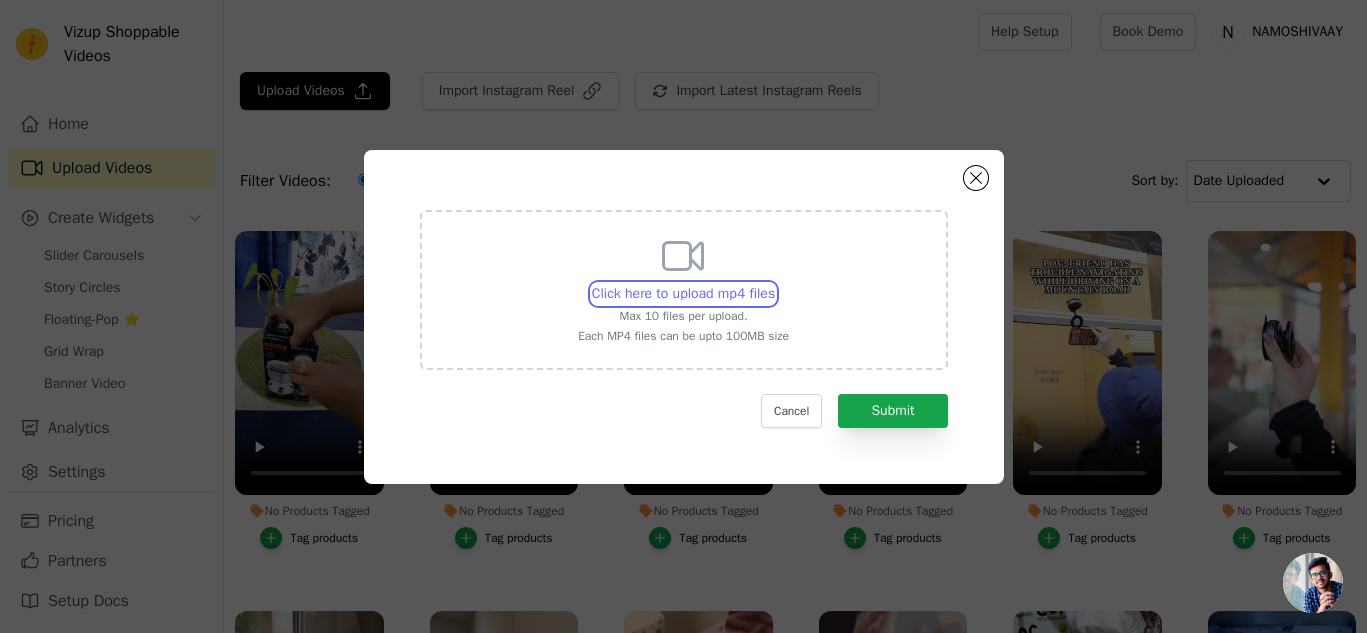 click on "Click here to upload mp4 files     Max 10 files per upload.   Each MP4 files can be upto 100MB size" at bounding box center (774, 283) 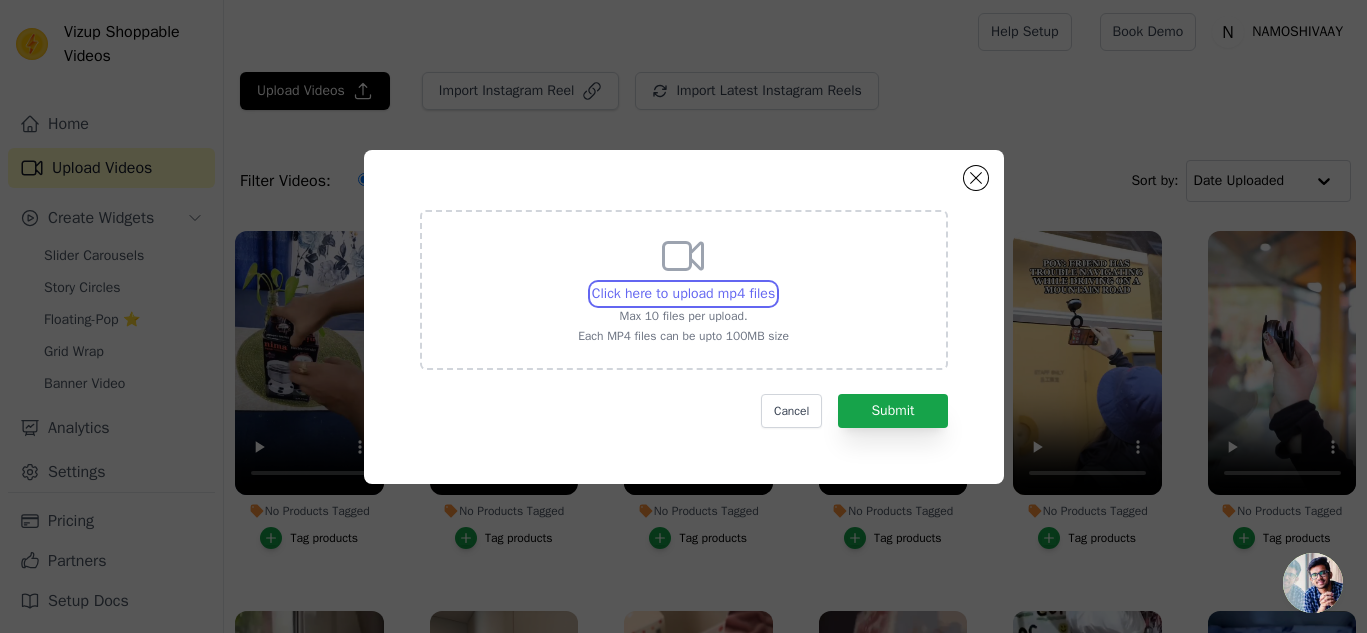 type on "C:\fakepath\WhatsApp Video 2025-08-04 at 11.06.52 PM.mp4" 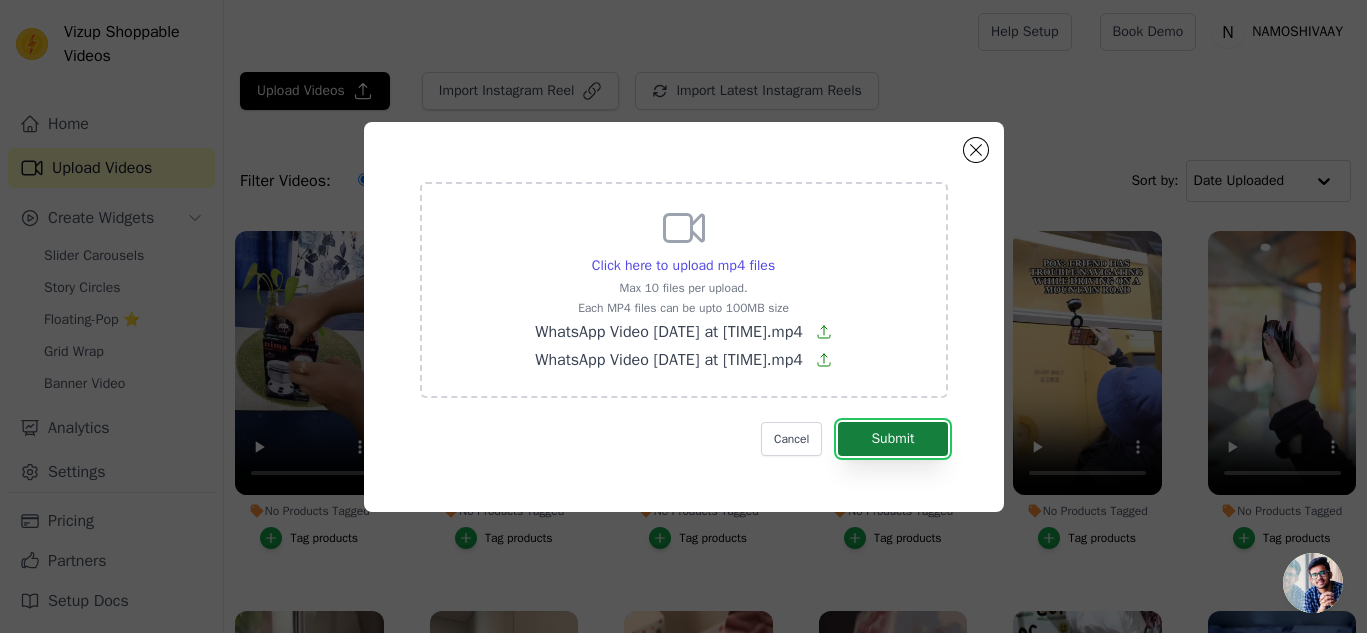 click on "Submit" at bounding box center [892, 439] 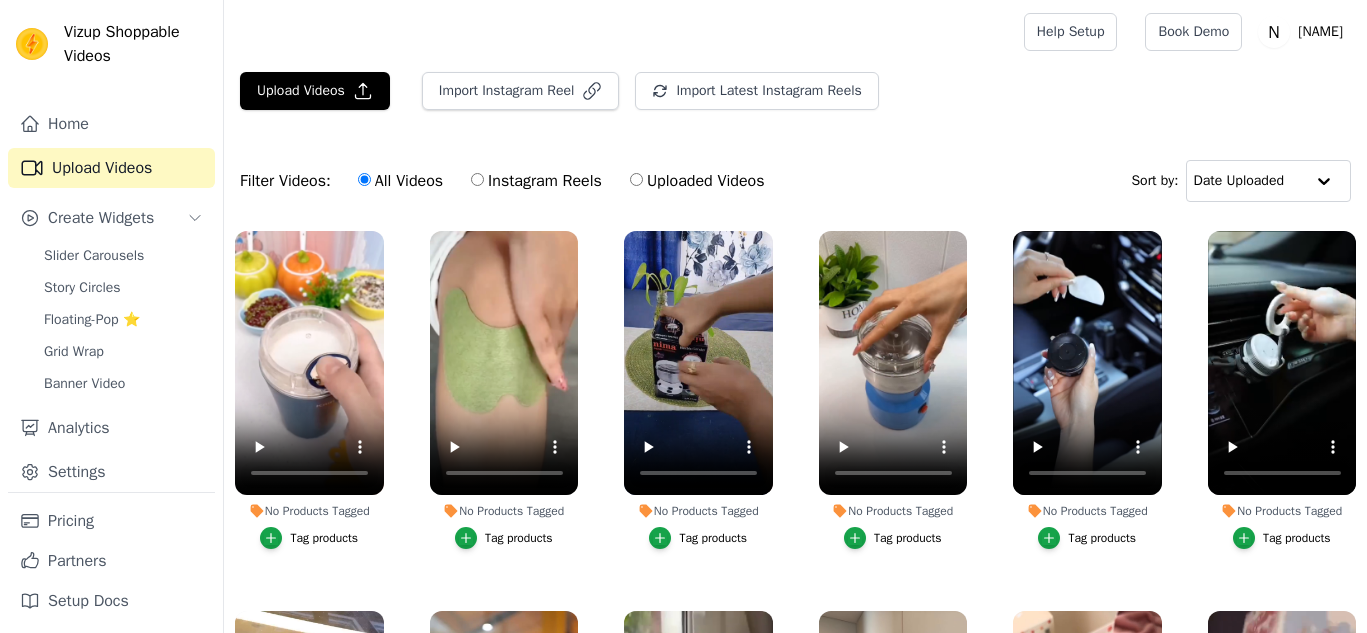 scroll, scrollTop: 0, scrollLeft: 0, axis: both 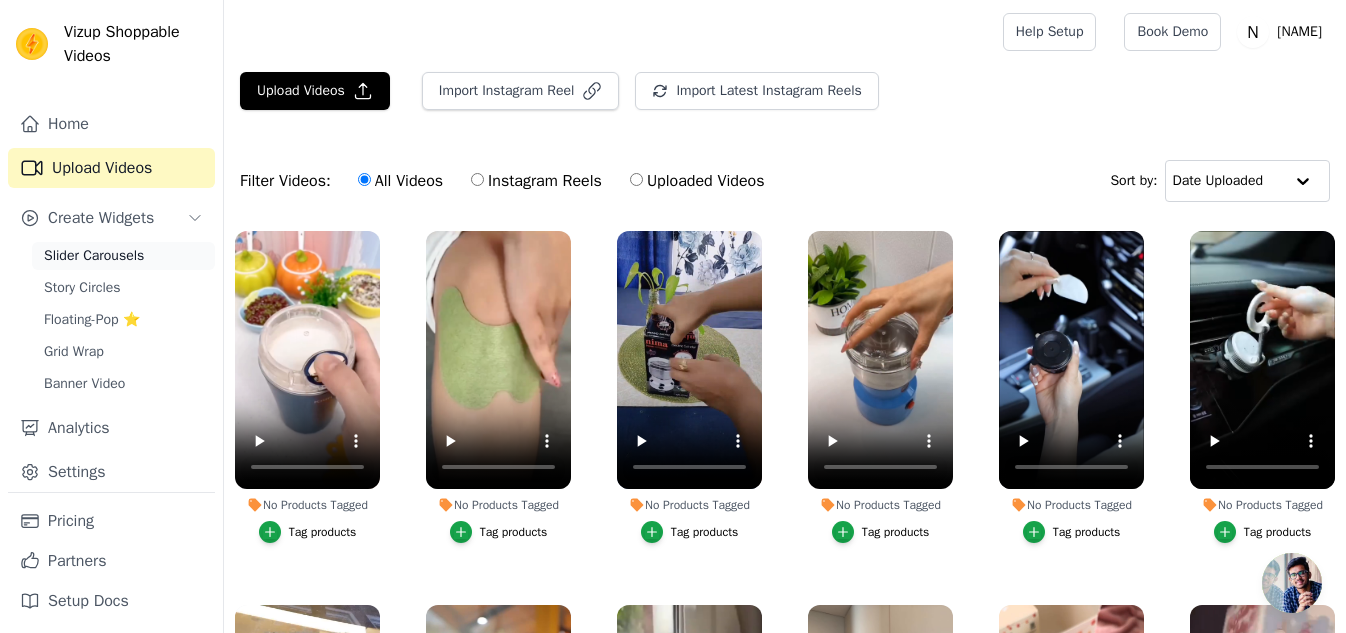 click on "Slider Carousels" at bounding box center [94, 256] 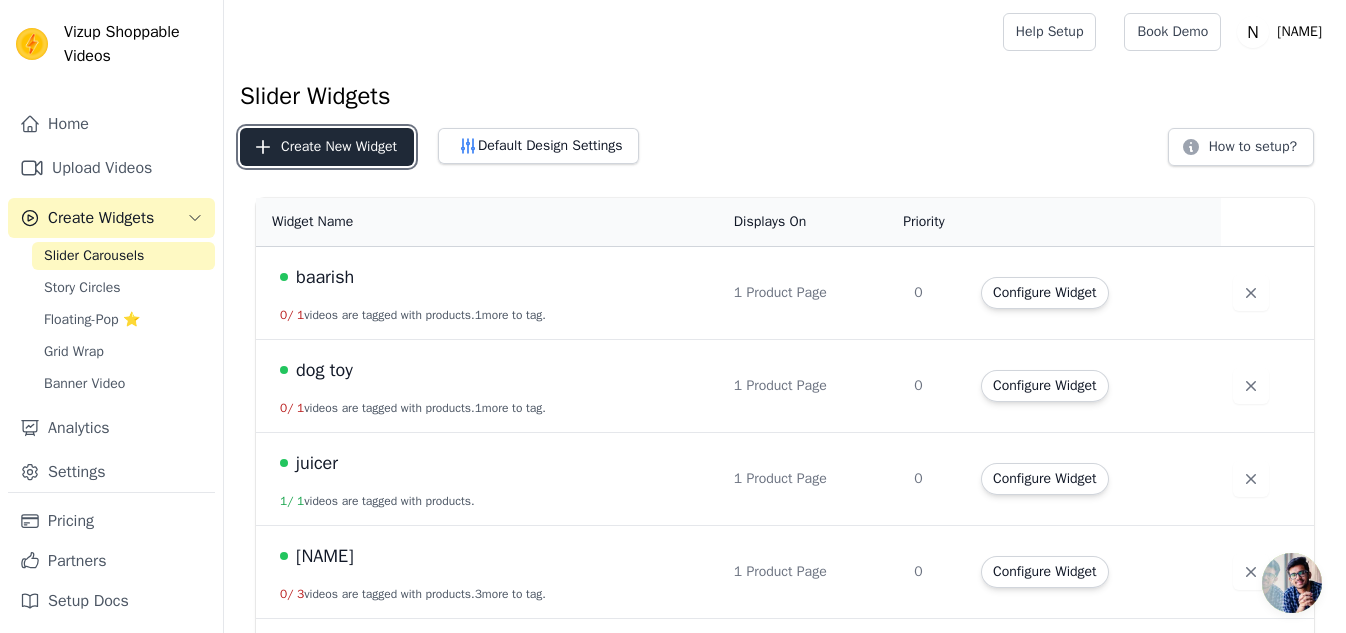 click on "Create New Widget" at bounding box center (327, 147) 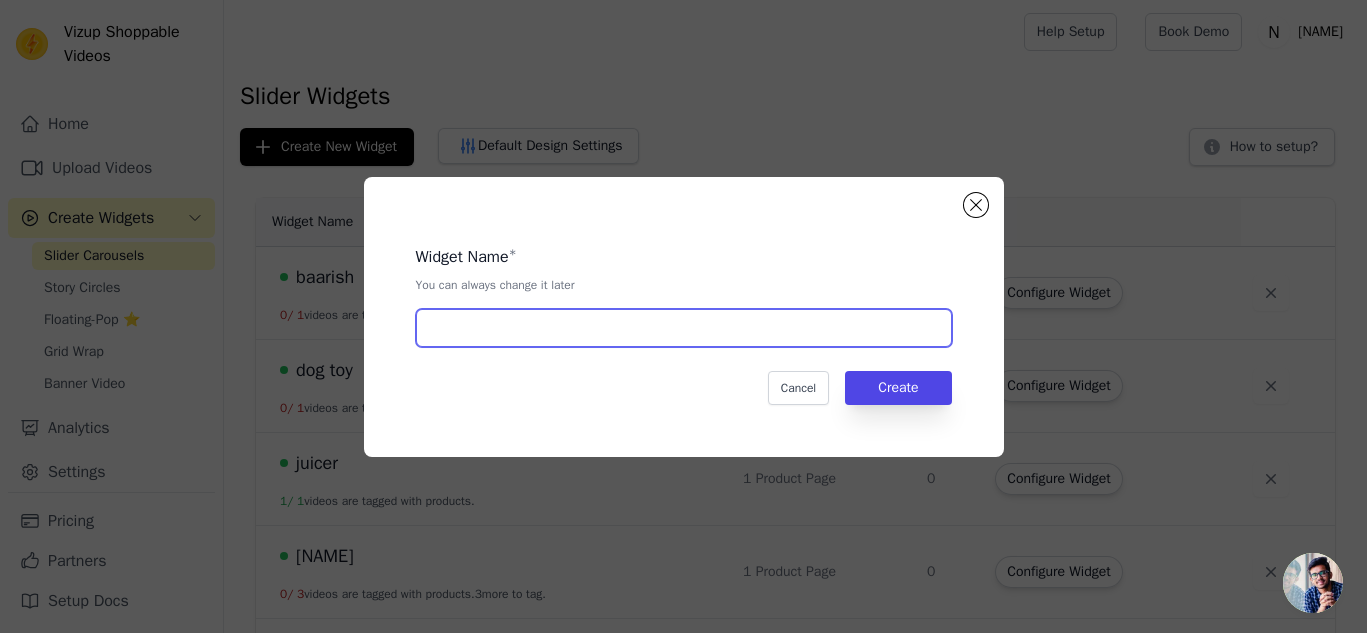 click at bounding box center (684, 328) 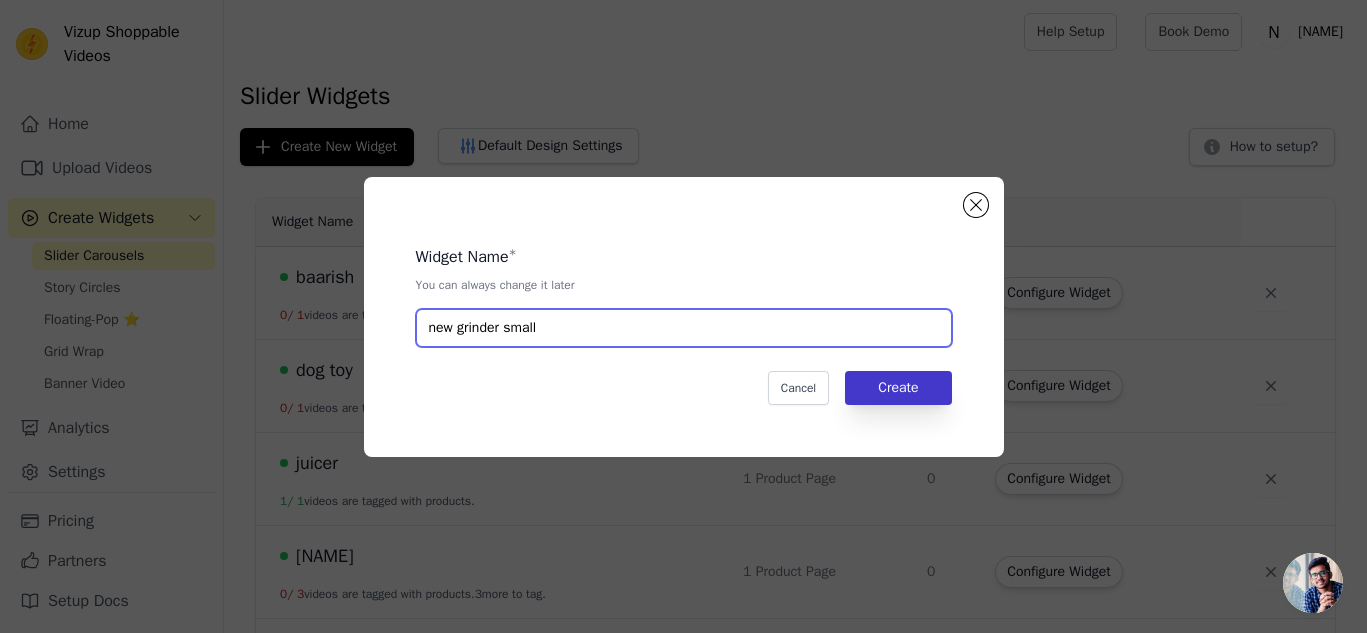 type on "new grinder small" 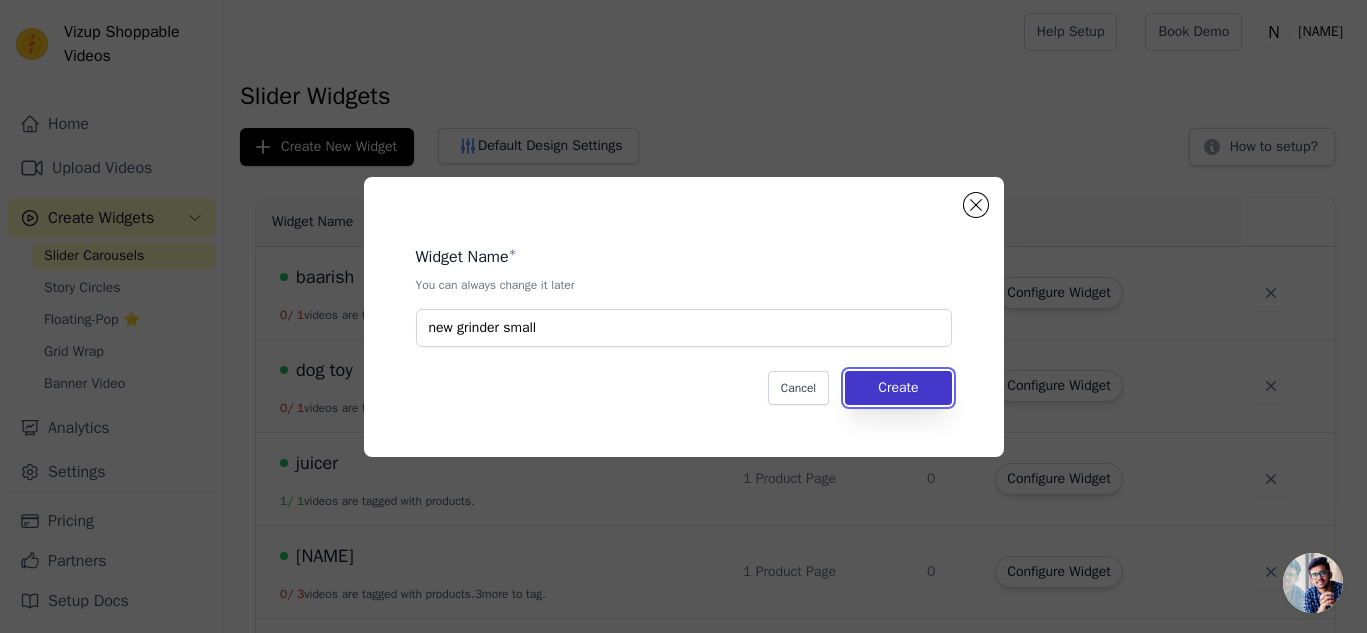 click on "Create" at bounding box center [898, 388] 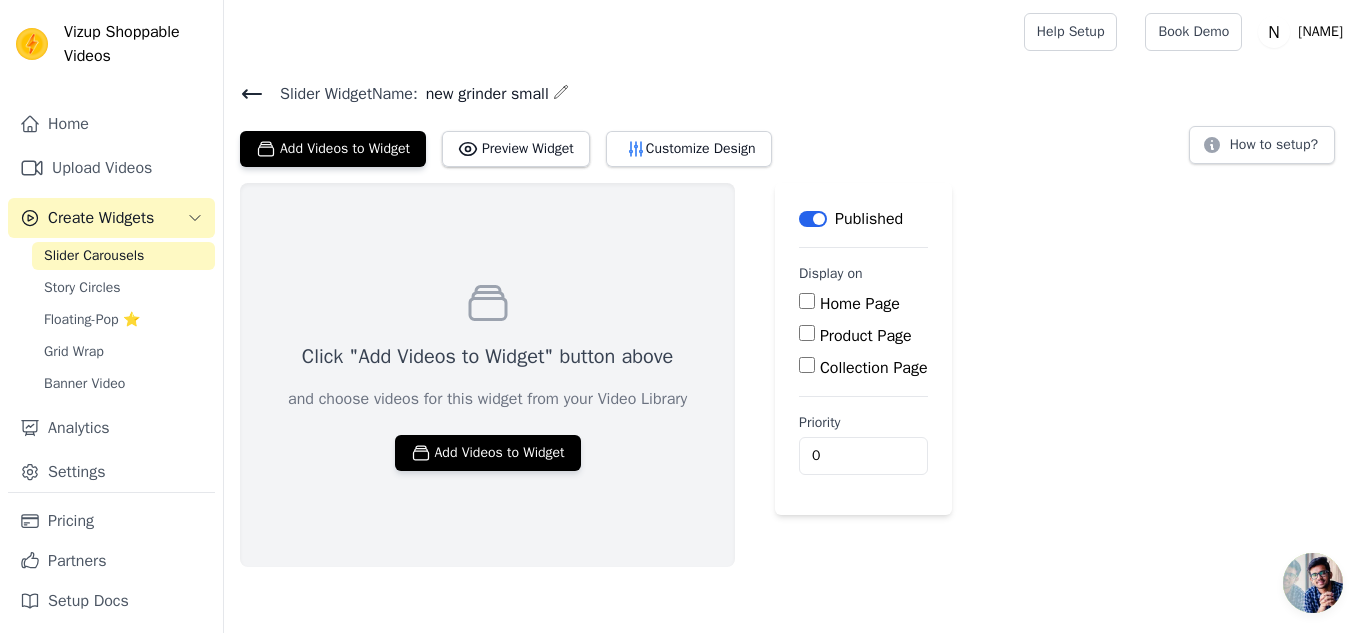 click on "Product Page" at bounding box center (807, 333) 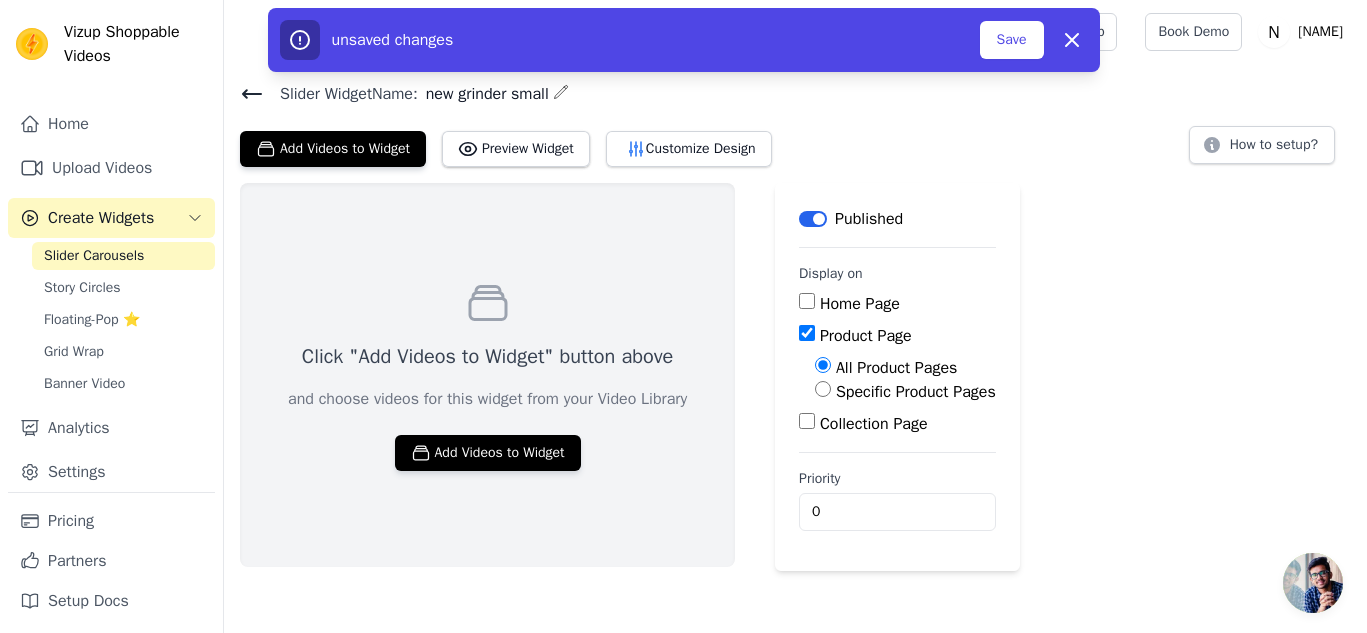 click on "Specific Product Pages" at bounding box center (823, 389) 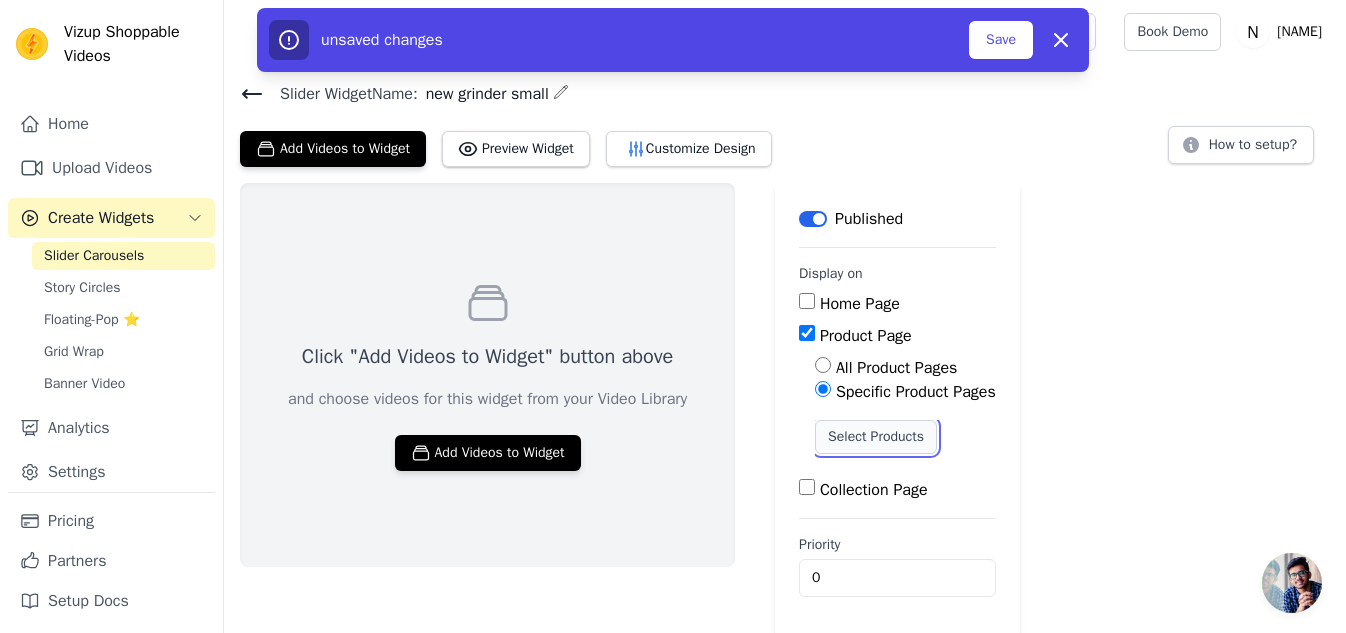 click on "Select Products" at bounding box center (876, 437) 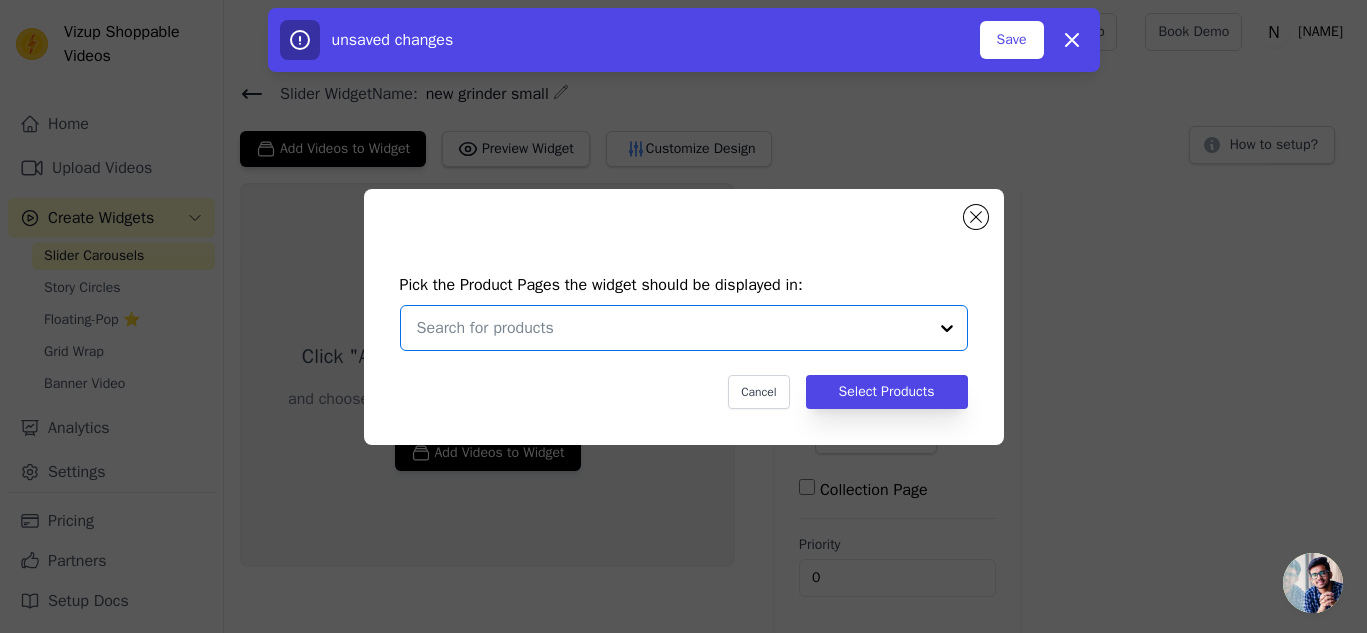click at bounding box center [672, 328] 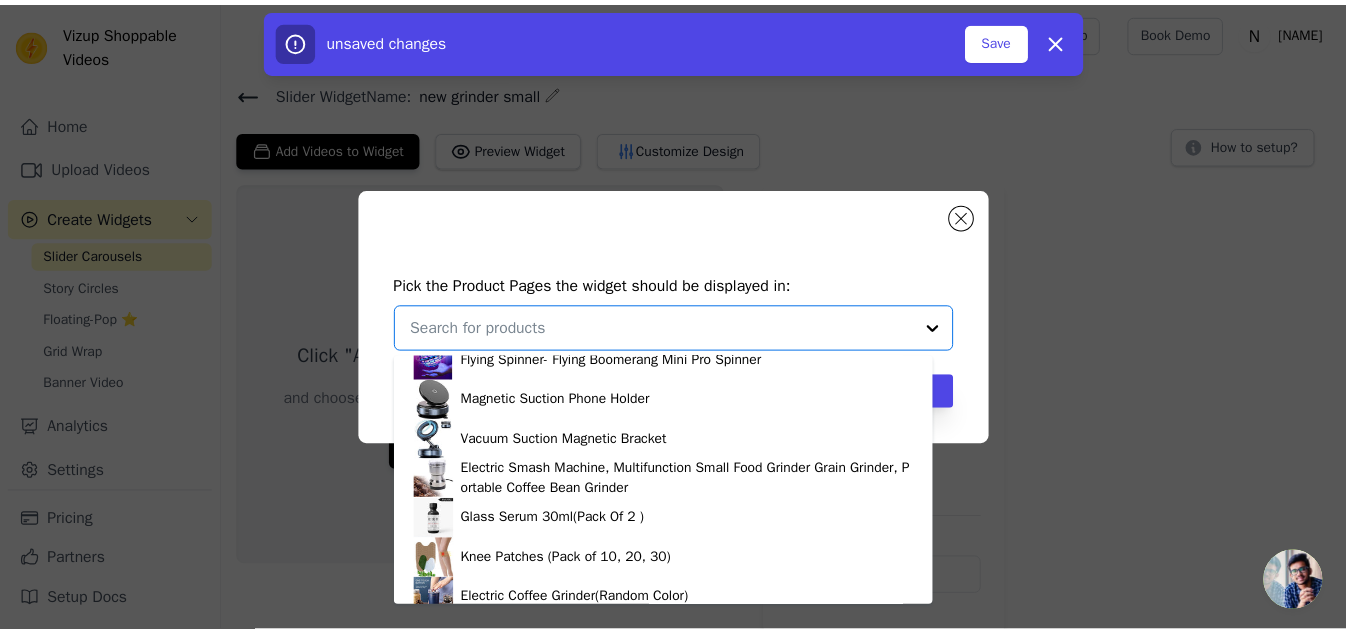 scroll, scrollTop: 274, scrollLeft: 0, axis: vertical 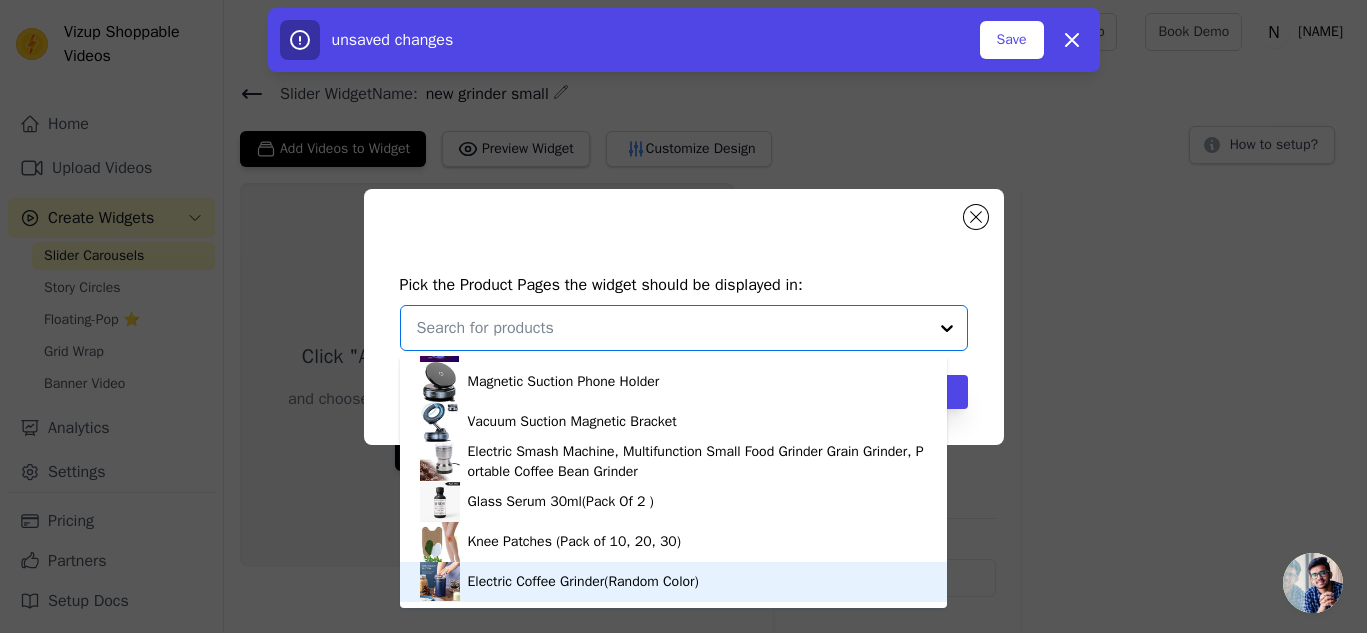 click on "Electric Coffee Grinder(Random Color)" at bounding box center [673, 582] 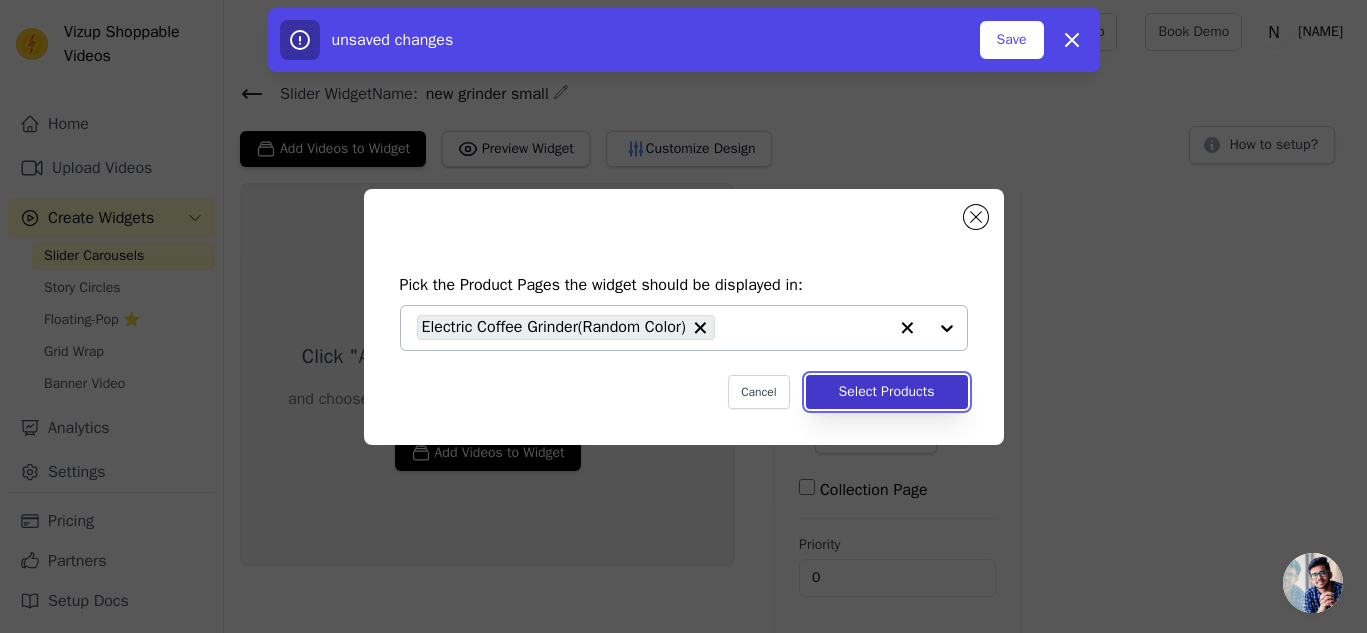 click on "Select Products" at bounding box center [887, 392] 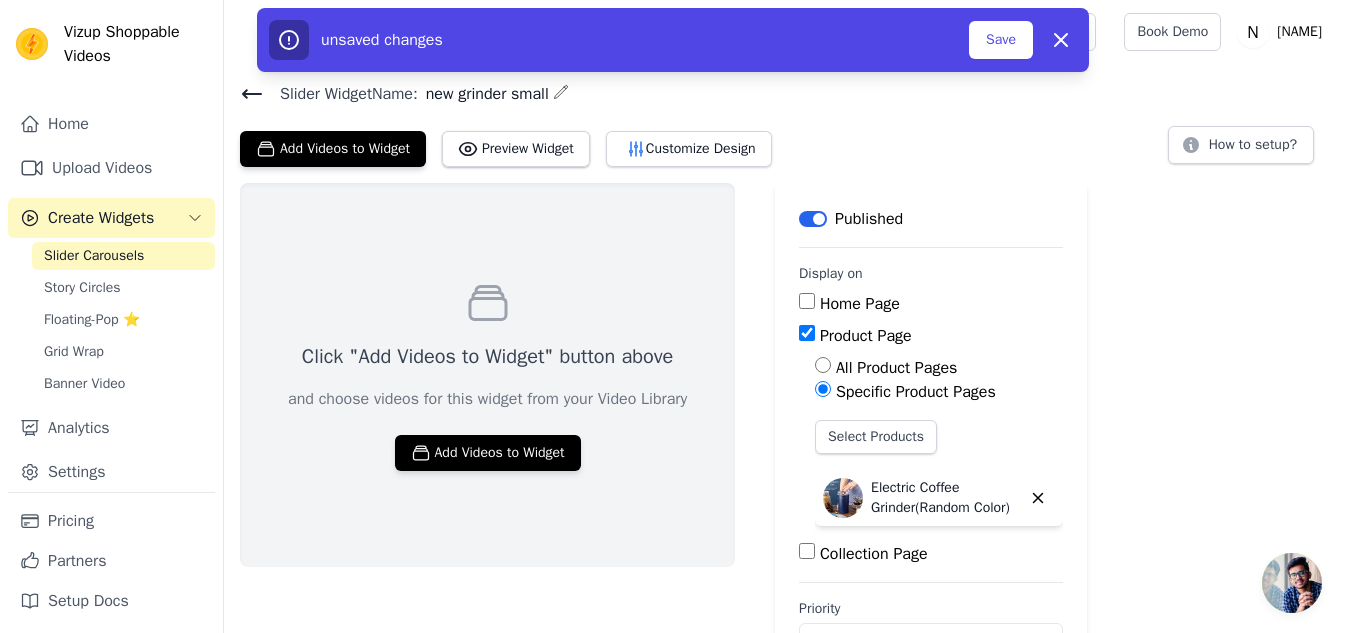 scroll, scrollTop: 67, scrollLeft: 0, axis: vertical 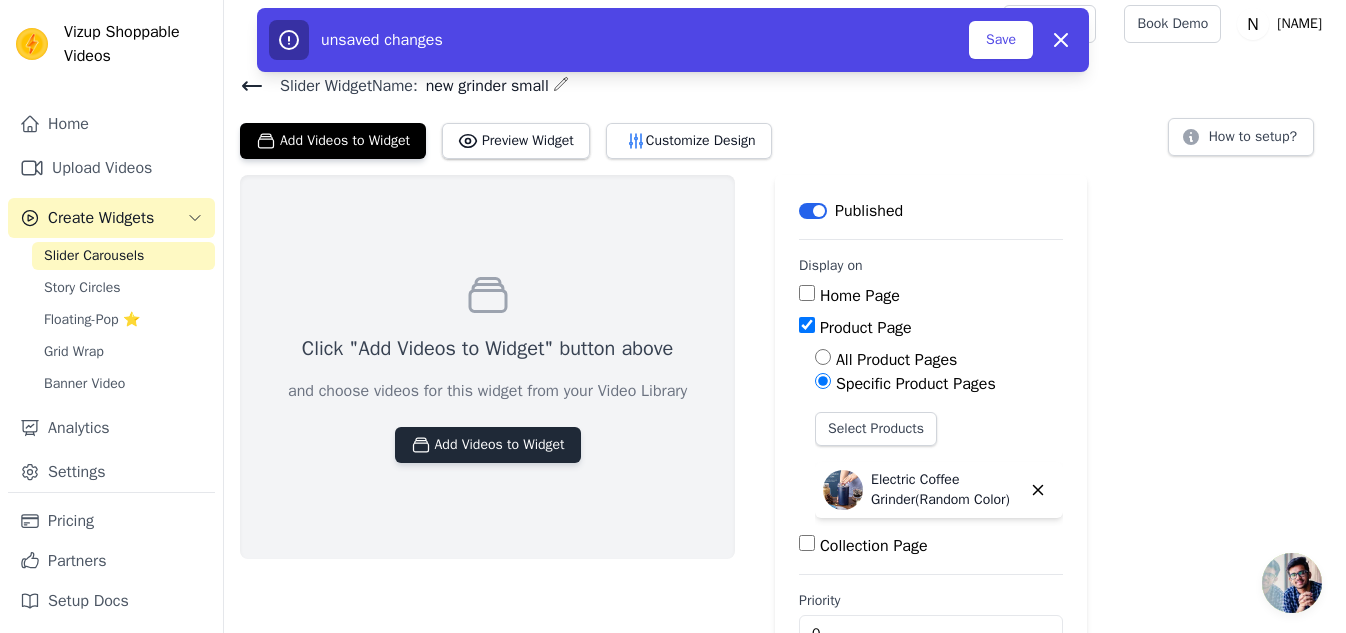 click on "Add Videos to Widget" at bounding box center [488, 445] 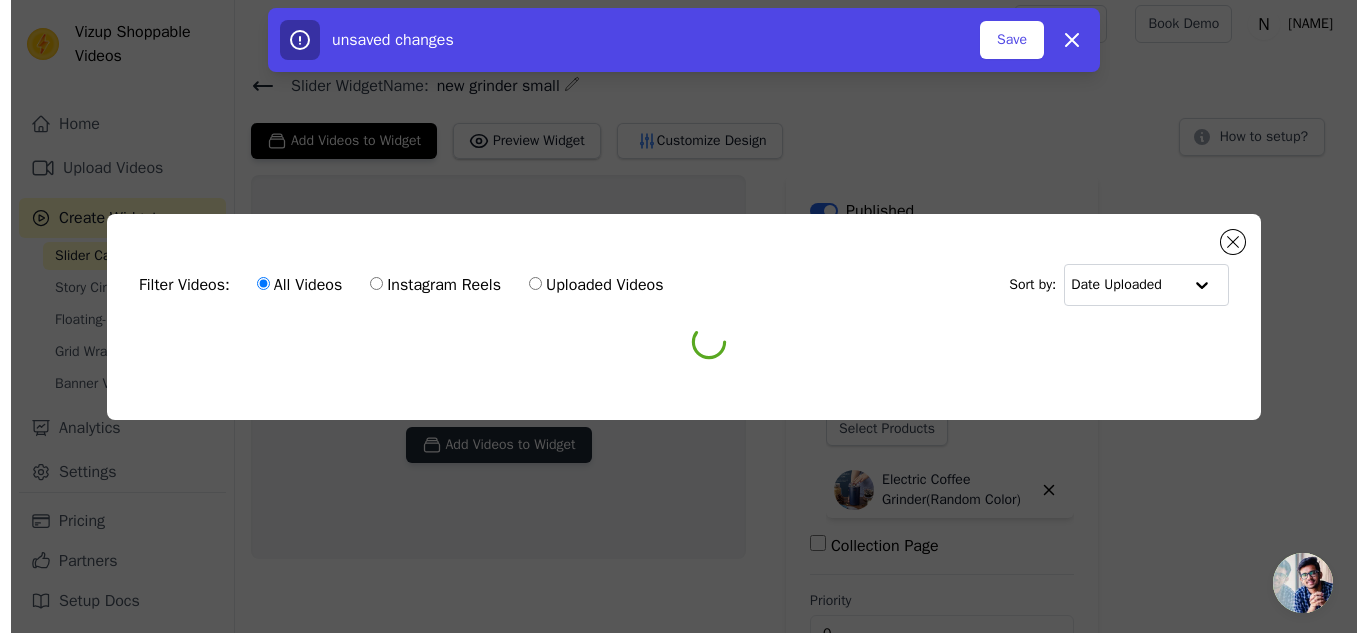 scroll, scrollTop: 0, scrollLeft: 0, axis: both 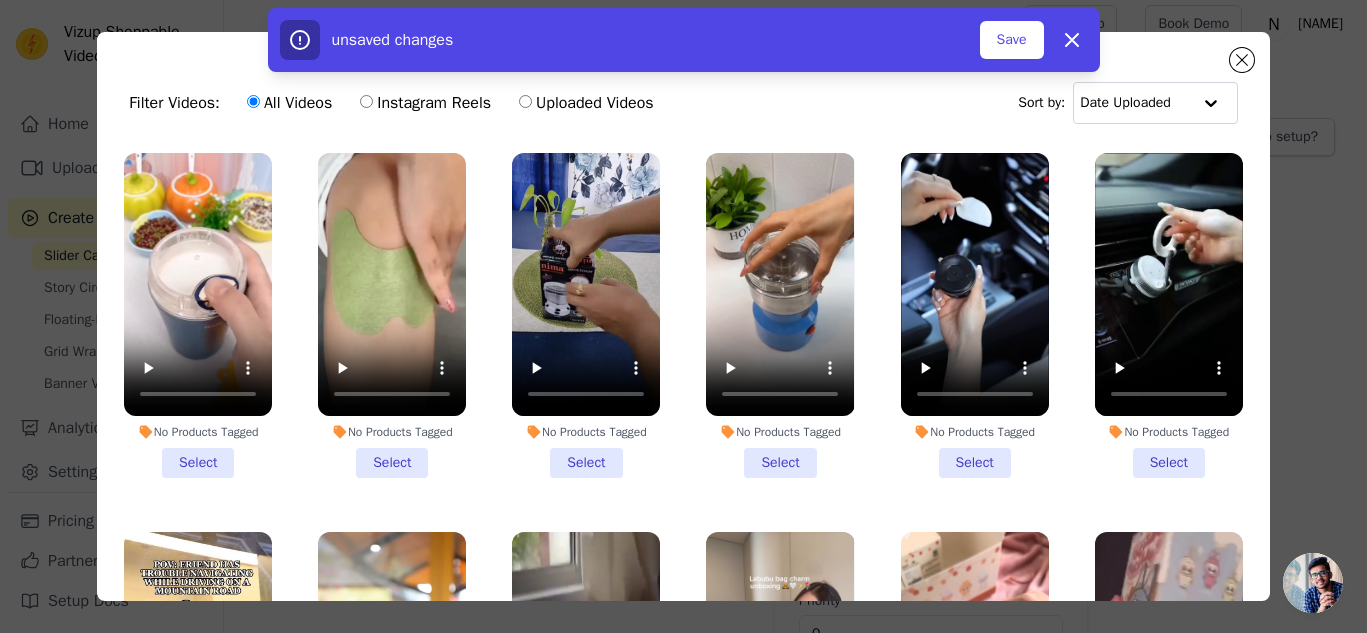 click on "No Products Tagged     Select" at bounding box center [198, 315] 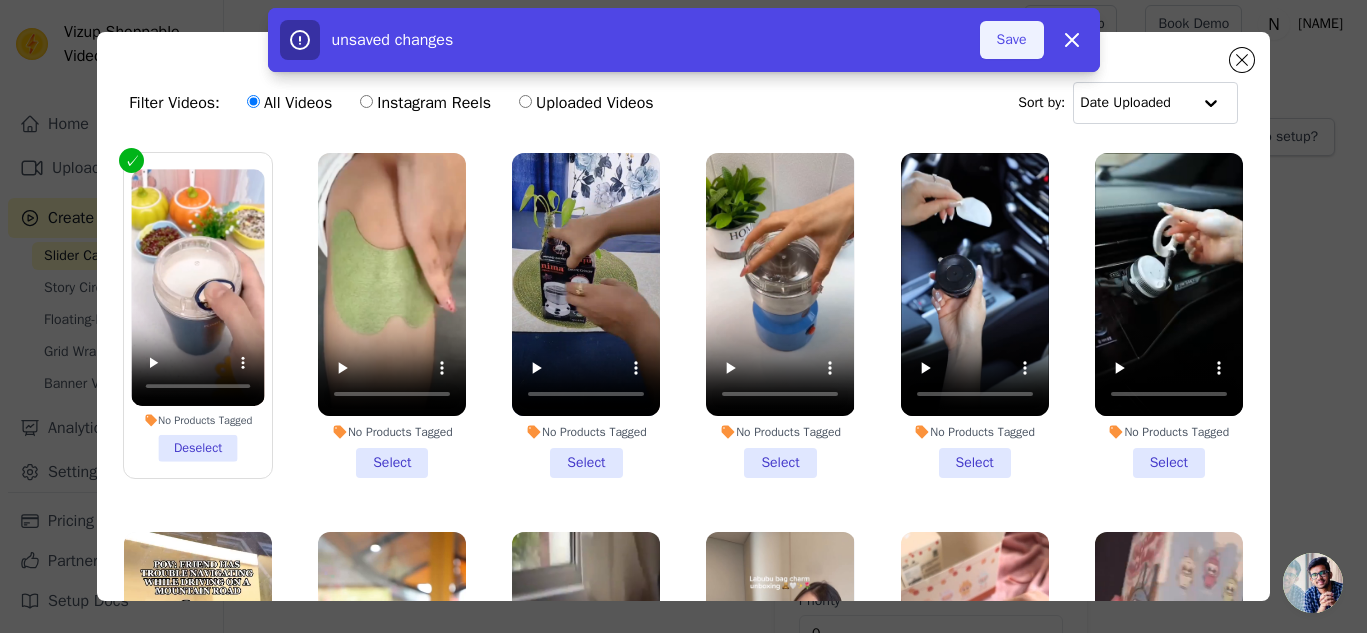 click on "Save" at bounding box center (1012, 40) 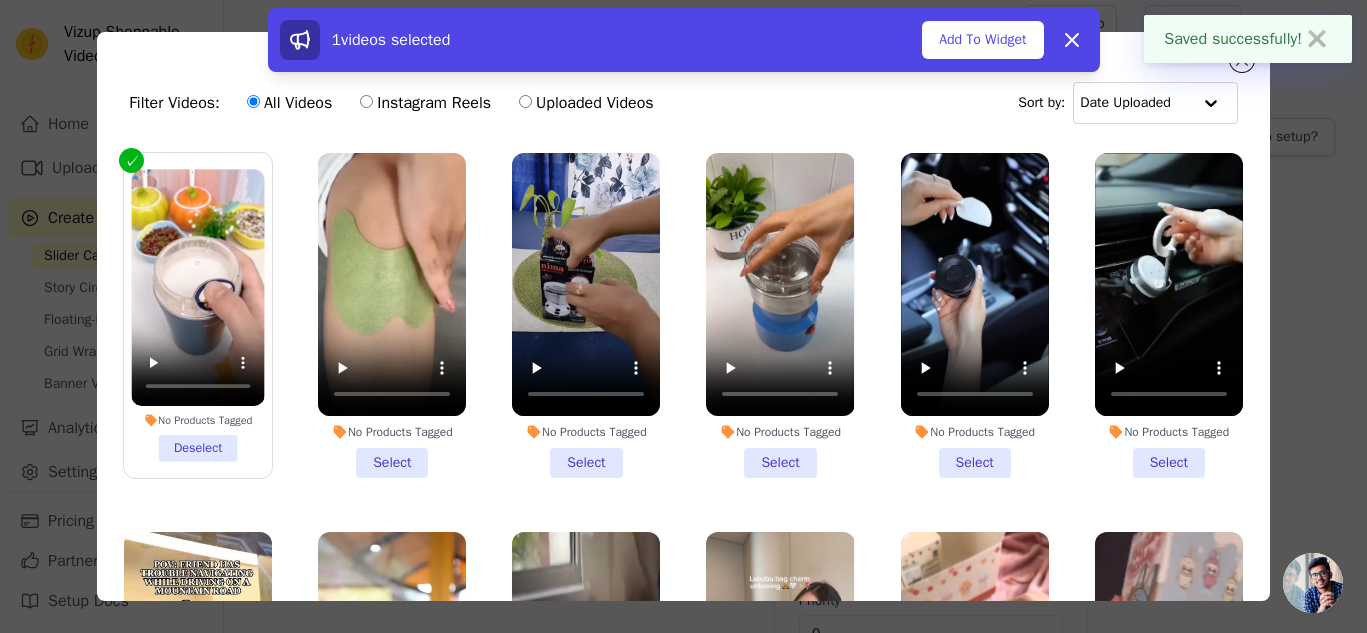 click on "Filter Videos:
All Videos
Instagram Reels
Uploaded Videos   Sort by:
Date Uploaded
No Products Tagged     Deselect
No Products Tagged     Select
No Products Tagged     Select
No Products Tagged     Select
No Products Tagged     Select
No Products Tagged     Select
No Products Tagged     Select
No Products Tagged     Select
No Products Tagged     Select
No Products Tagged     Select
No Products Tagged     Select
No Products Tagged     Select
No Products Tagged     Select
No Products Tagged     Select
No Products Tagged     Select
No Products Tagged     Select           Select" at bounding box center [683, 316] 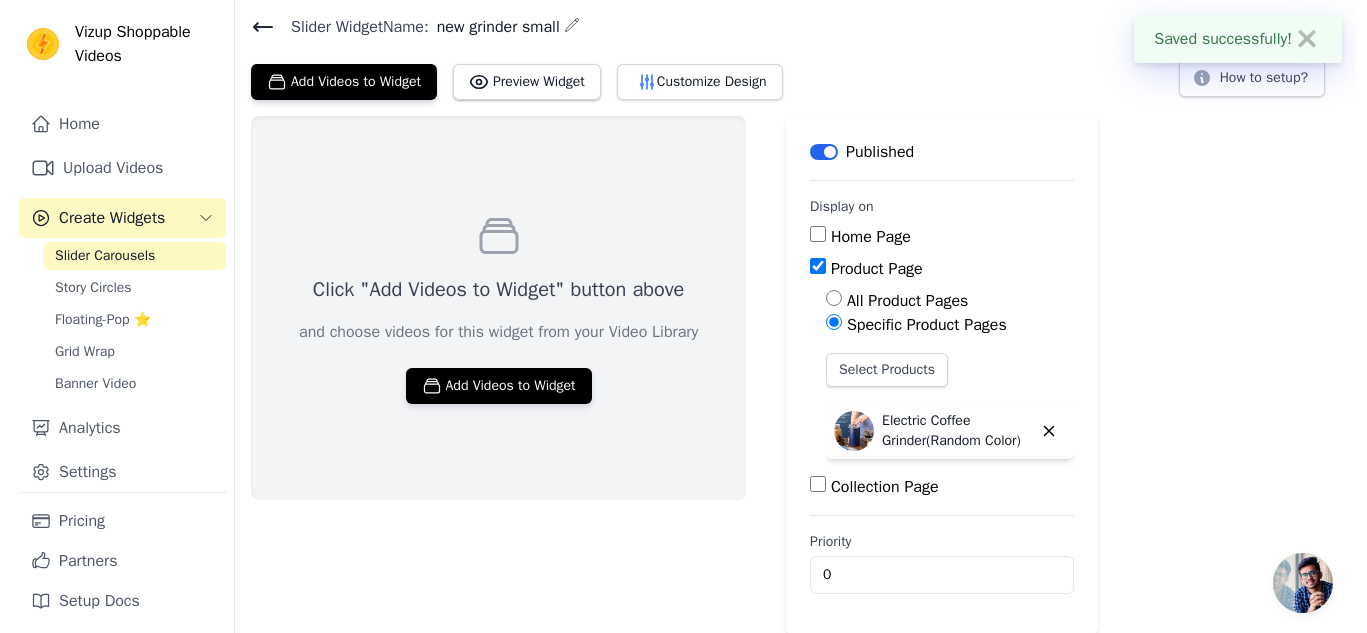 scroll, scrollTop: 0, scrollLeft: 0, axis: both 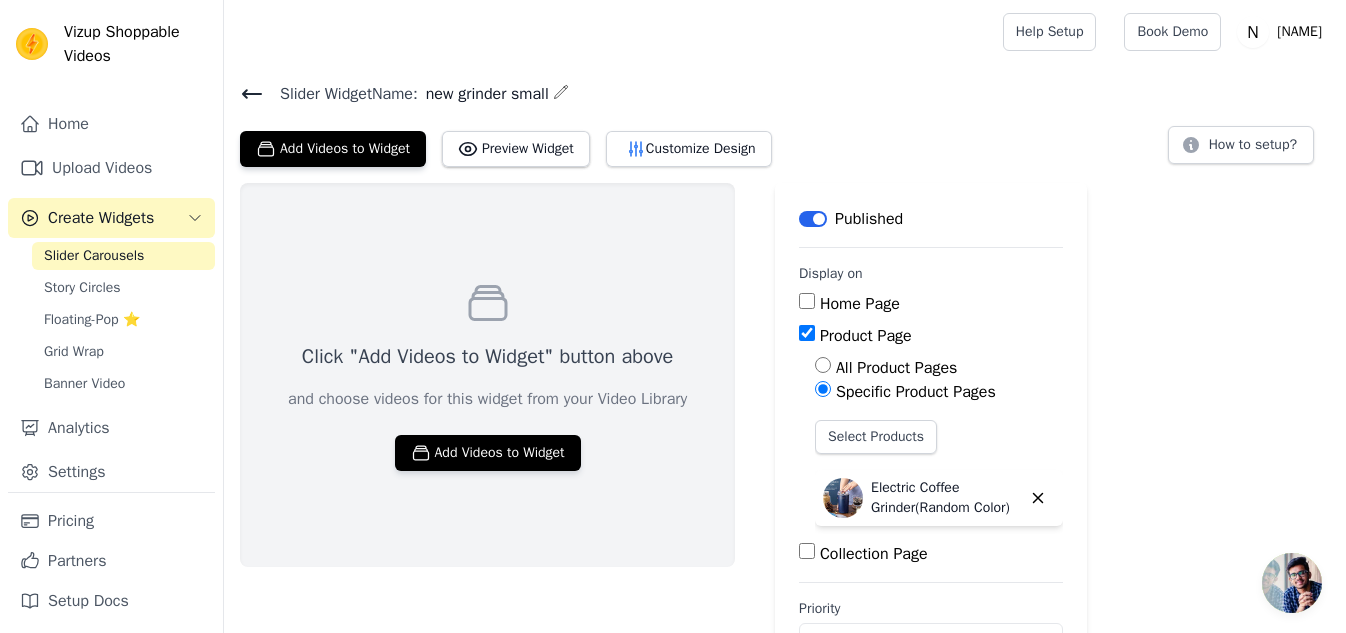 click 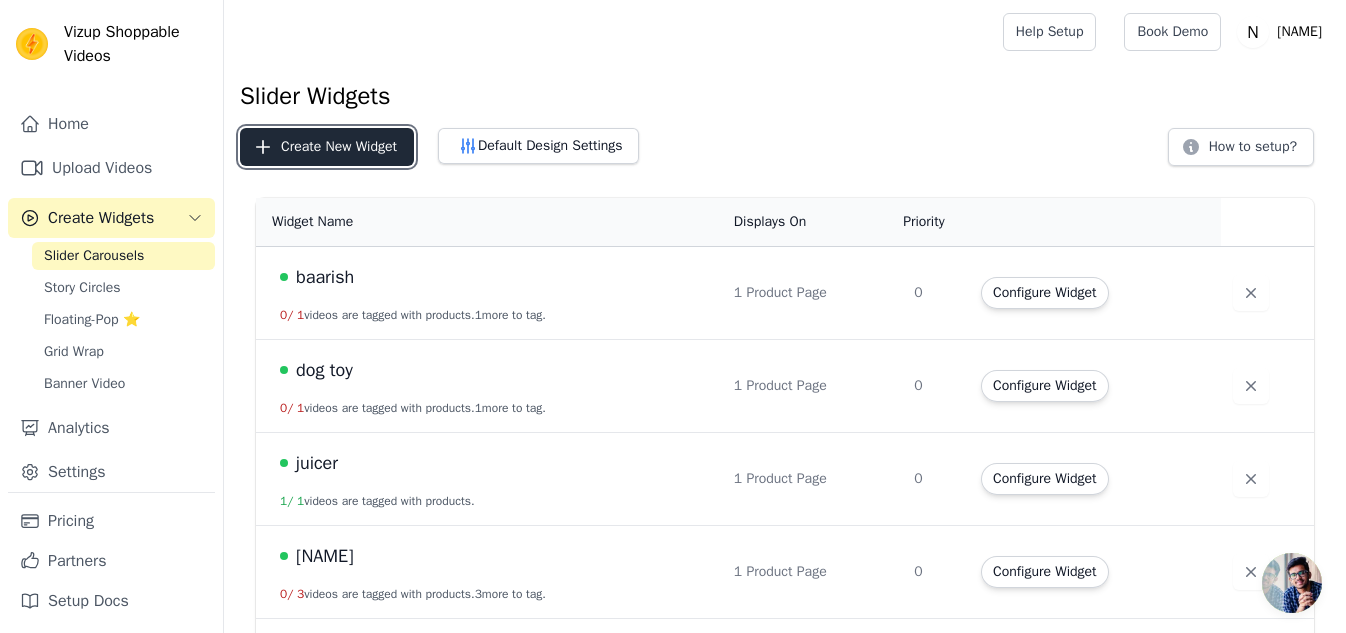 click on "Create New Widget" at bounding box center [327, 147] 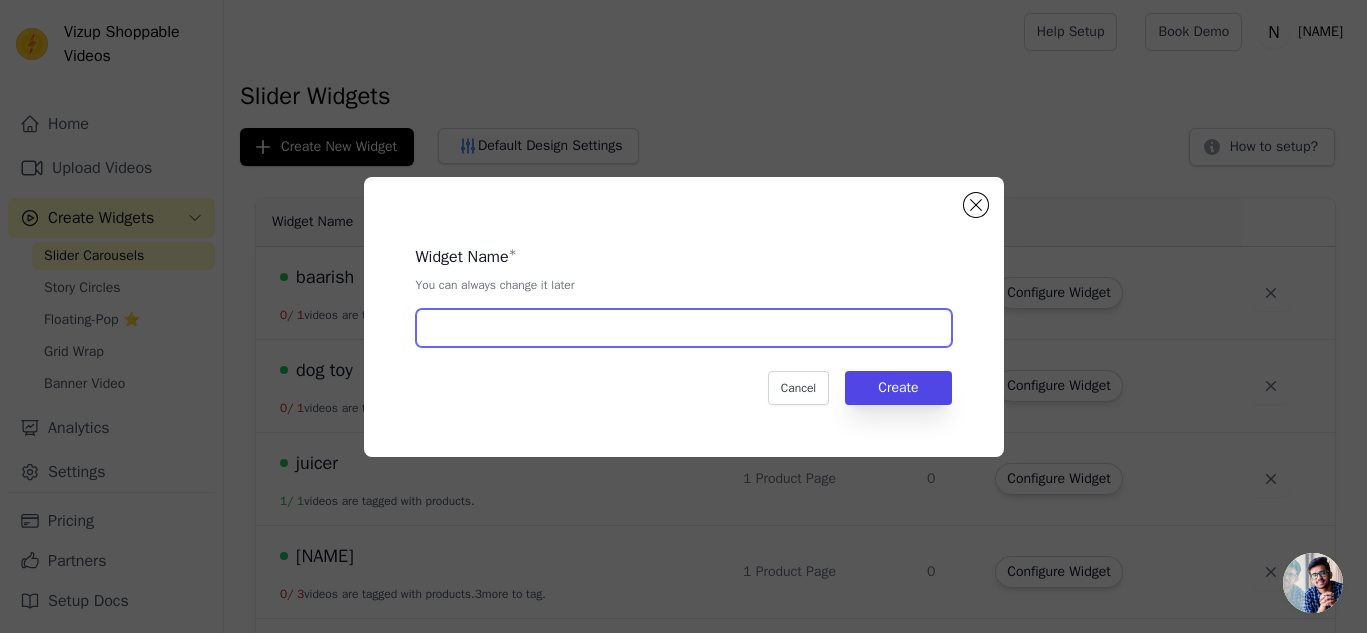 click at bounding box center (684, 328) 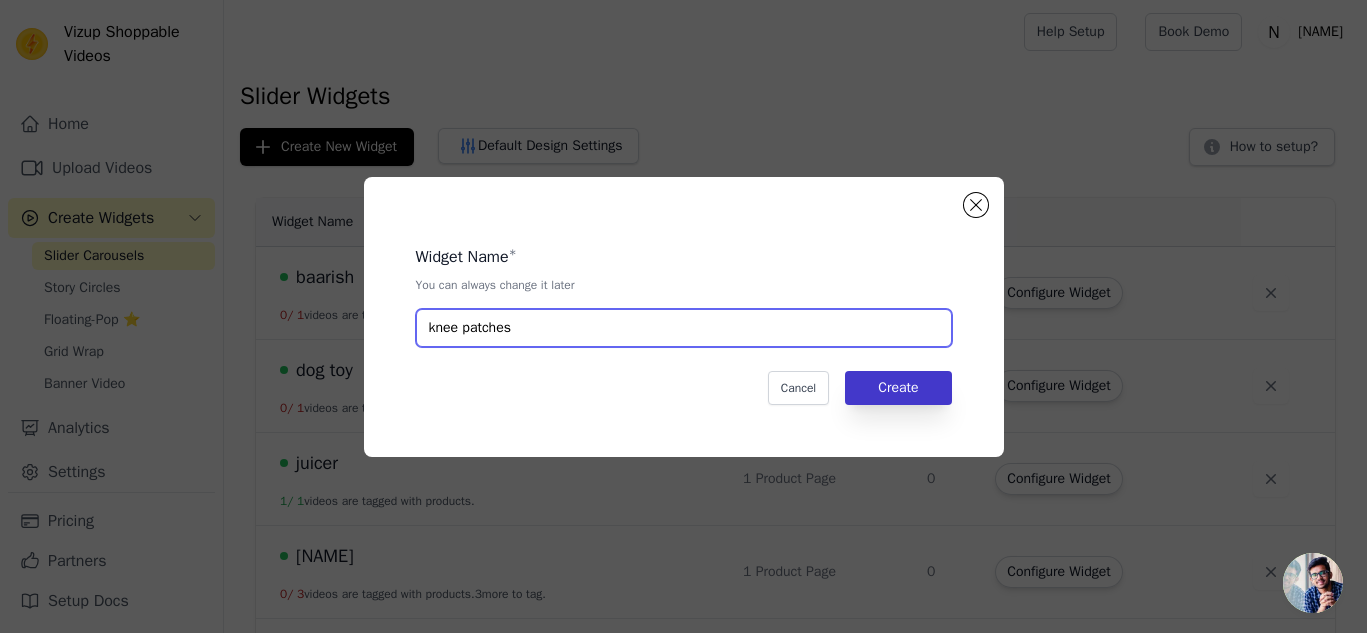 type on "knee patches" 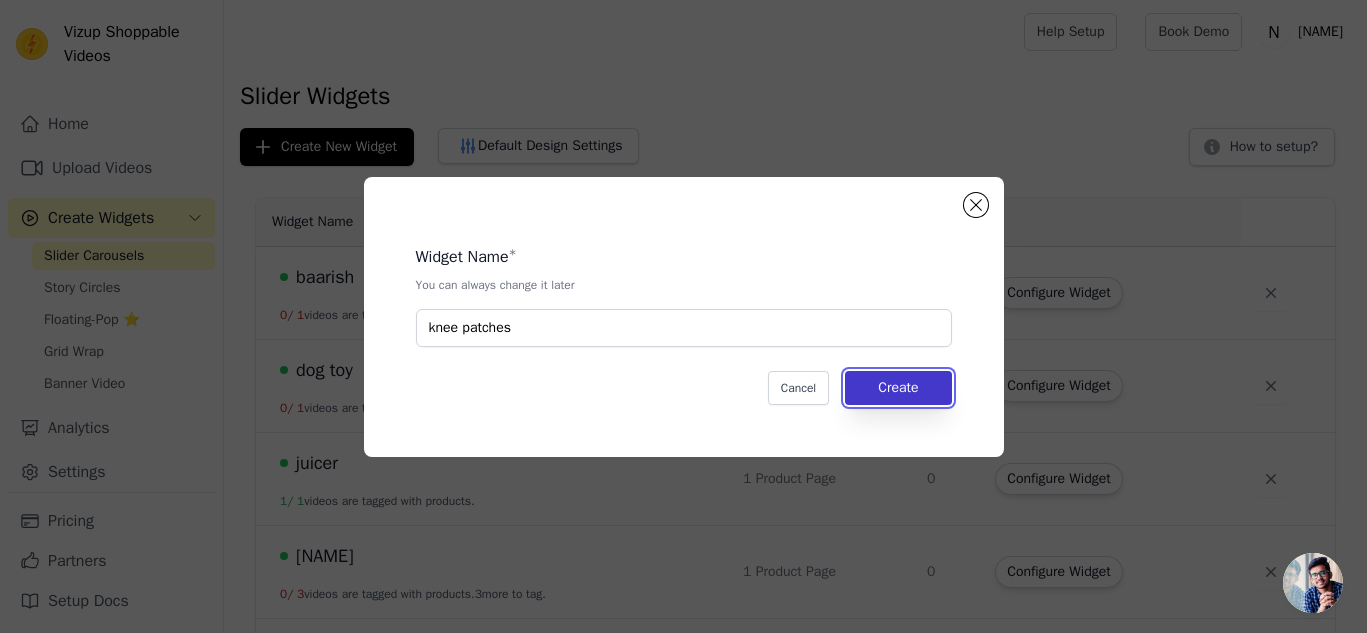click on "Create" at bounding box center [898, 388] 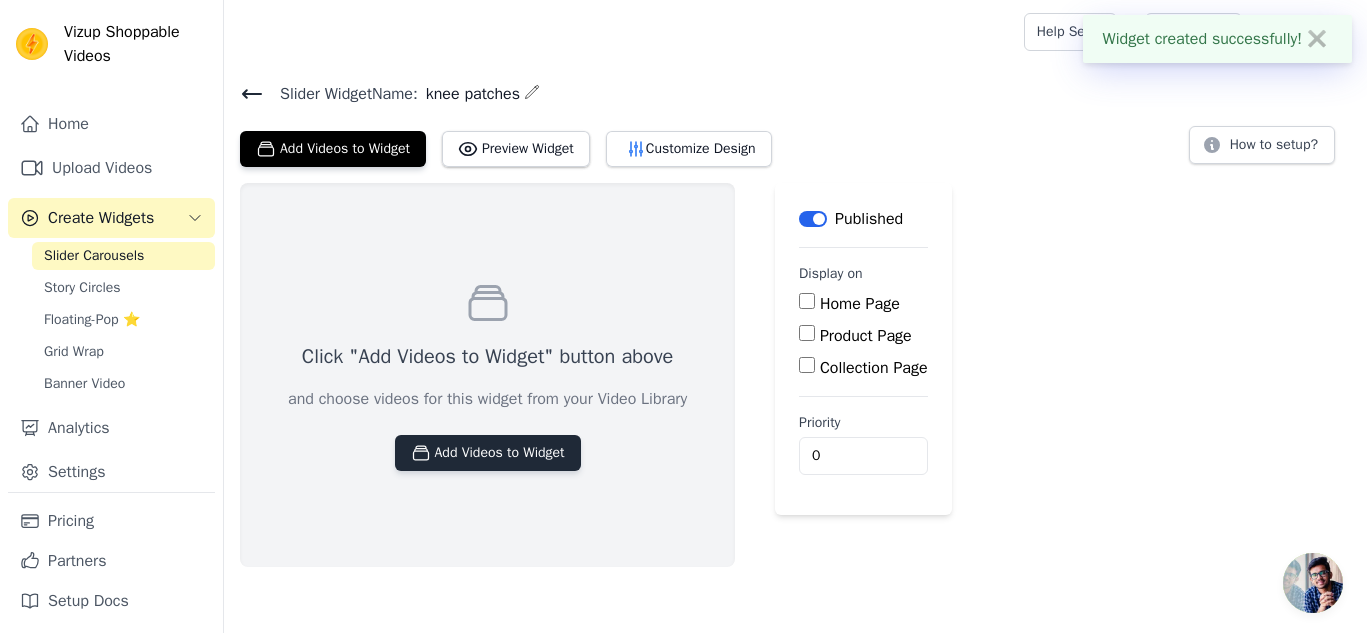 click on "Add Videos to Widget" at bounding box center (488, 453) 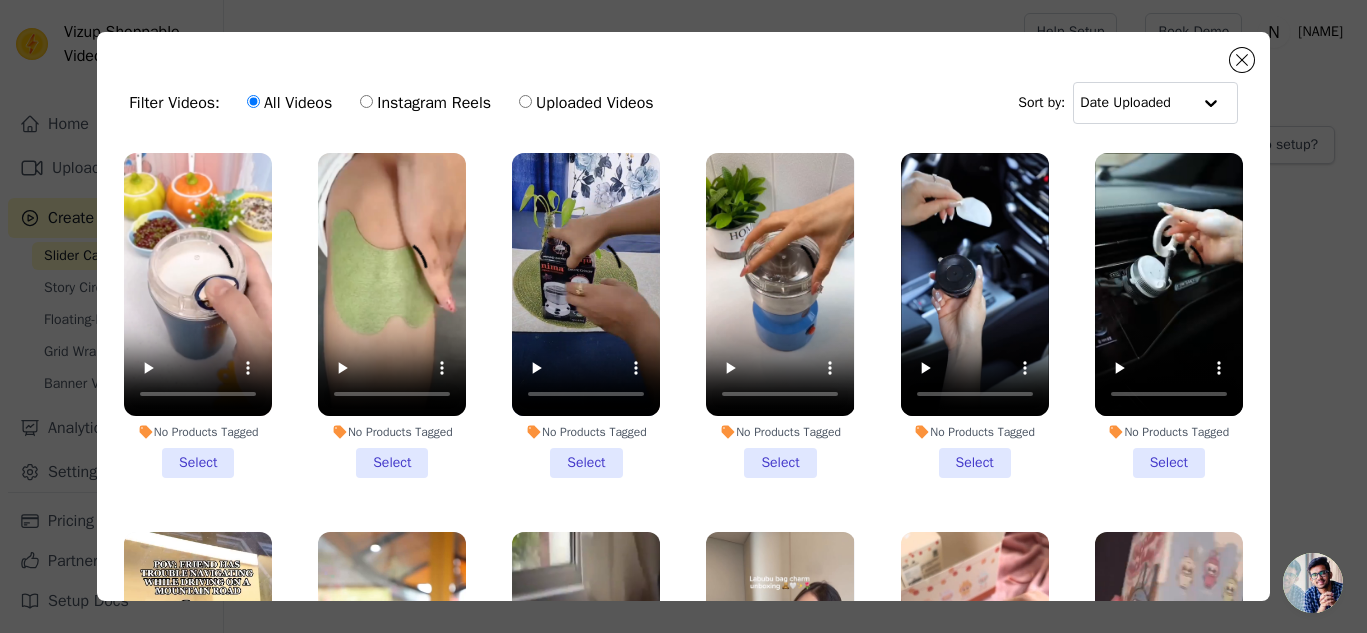 click on "No Products Tagged     Select" at bounding box center [392, 315] 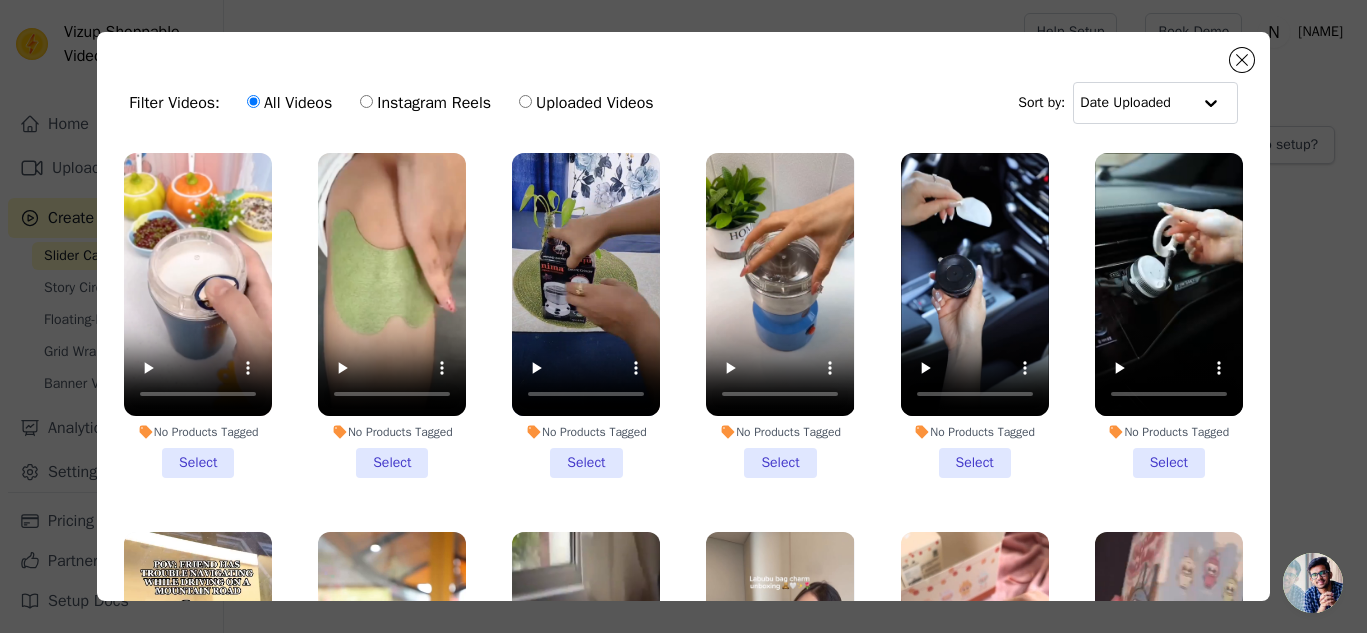 click on "No Products Tagged     Select" at bounding box center (0, 0) 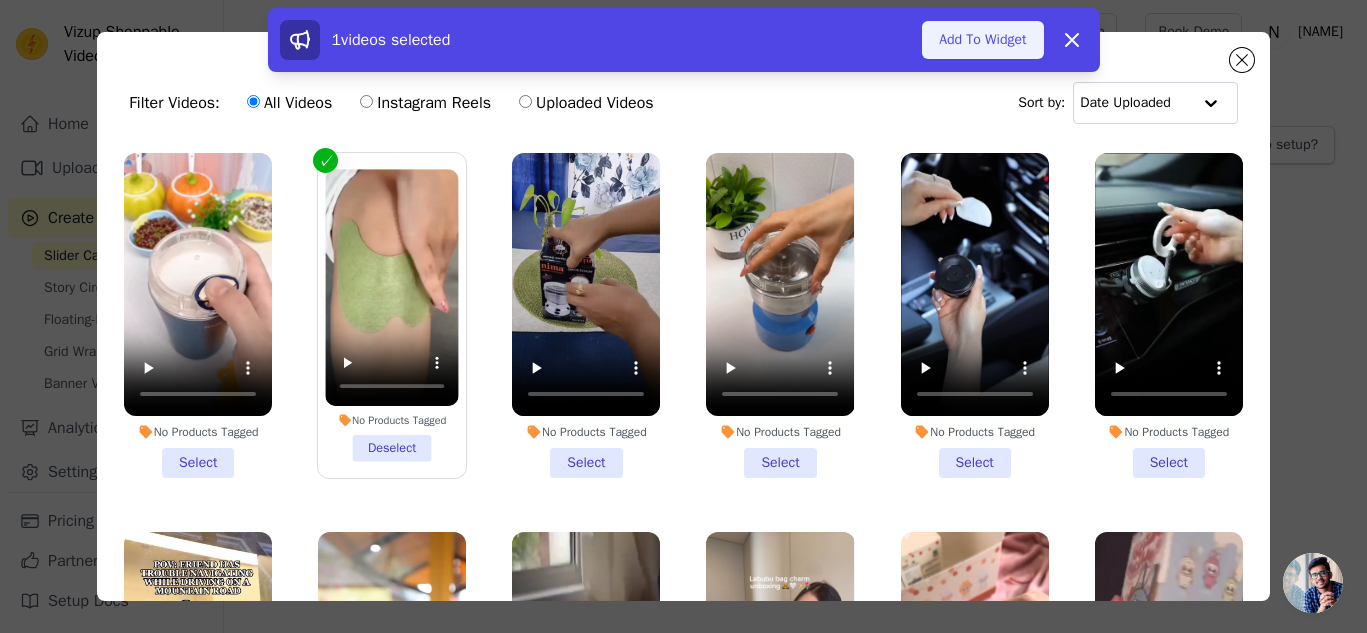 click on "Add To Widget" at bounding box center (982, 40) 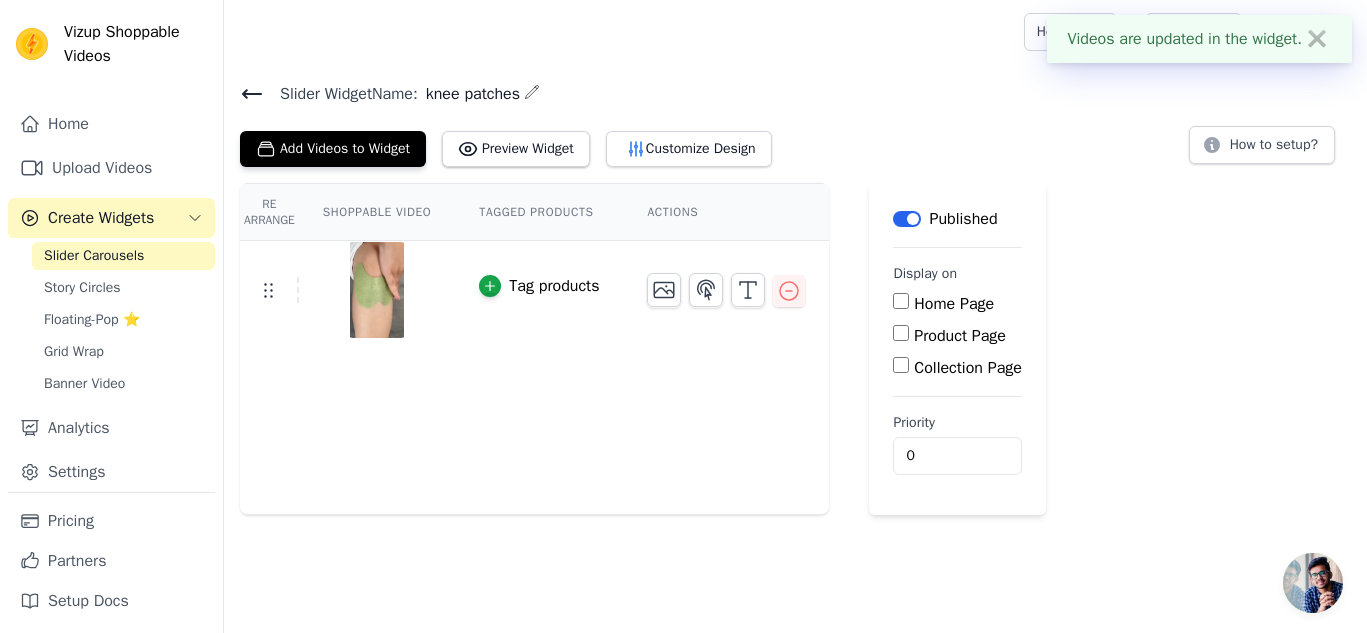 click on "Product Page" at bounding box center (901, 333) 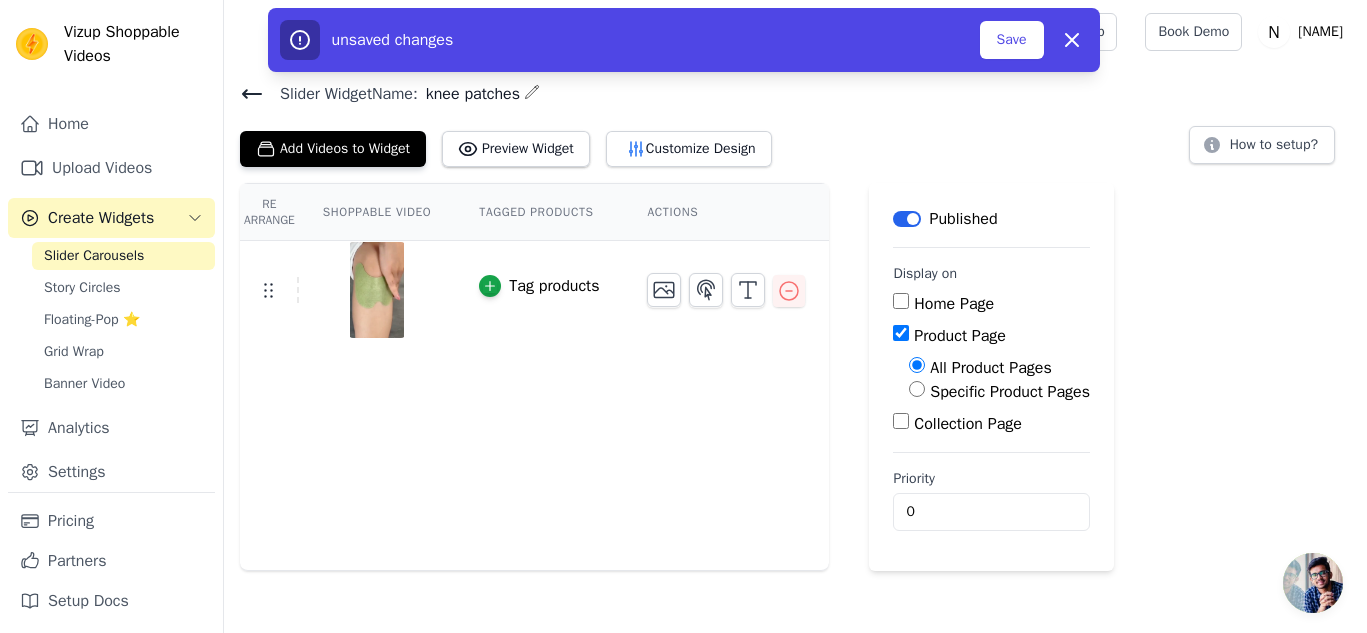 click on "Specific Product Pages" at bounding box center (917, 389) 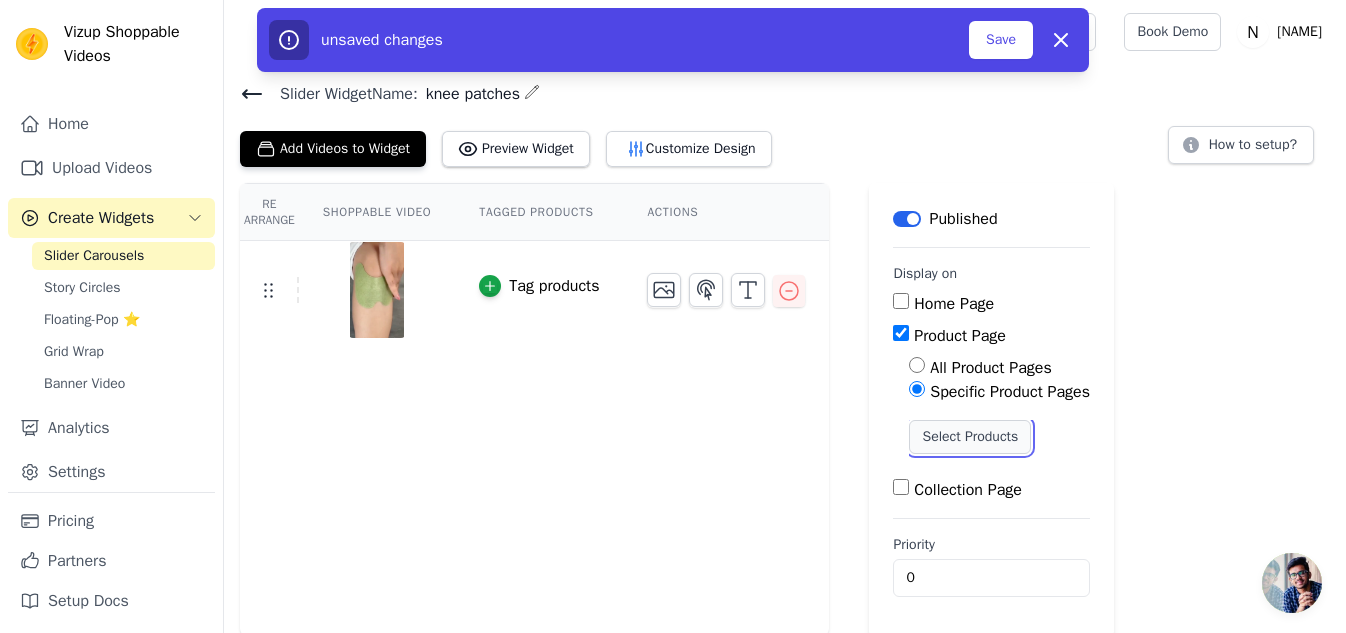 click on "Select Products" at bounding box center [970, 437] 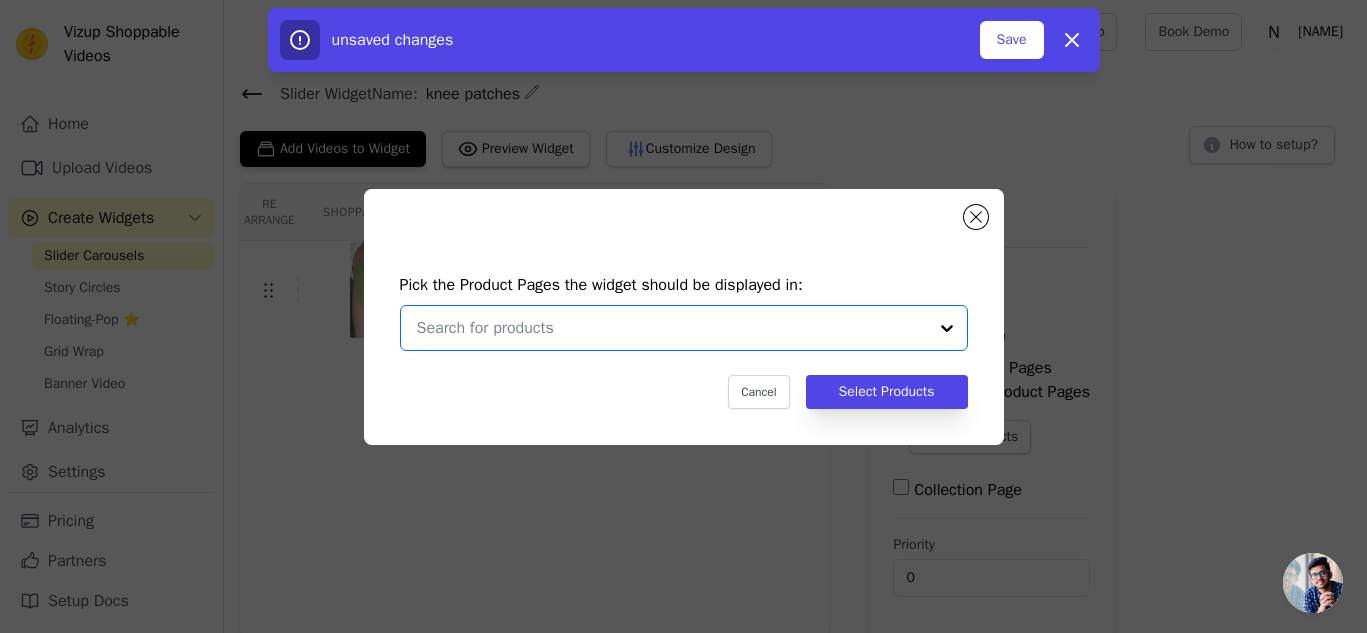 click at bounding box center [672, 328] 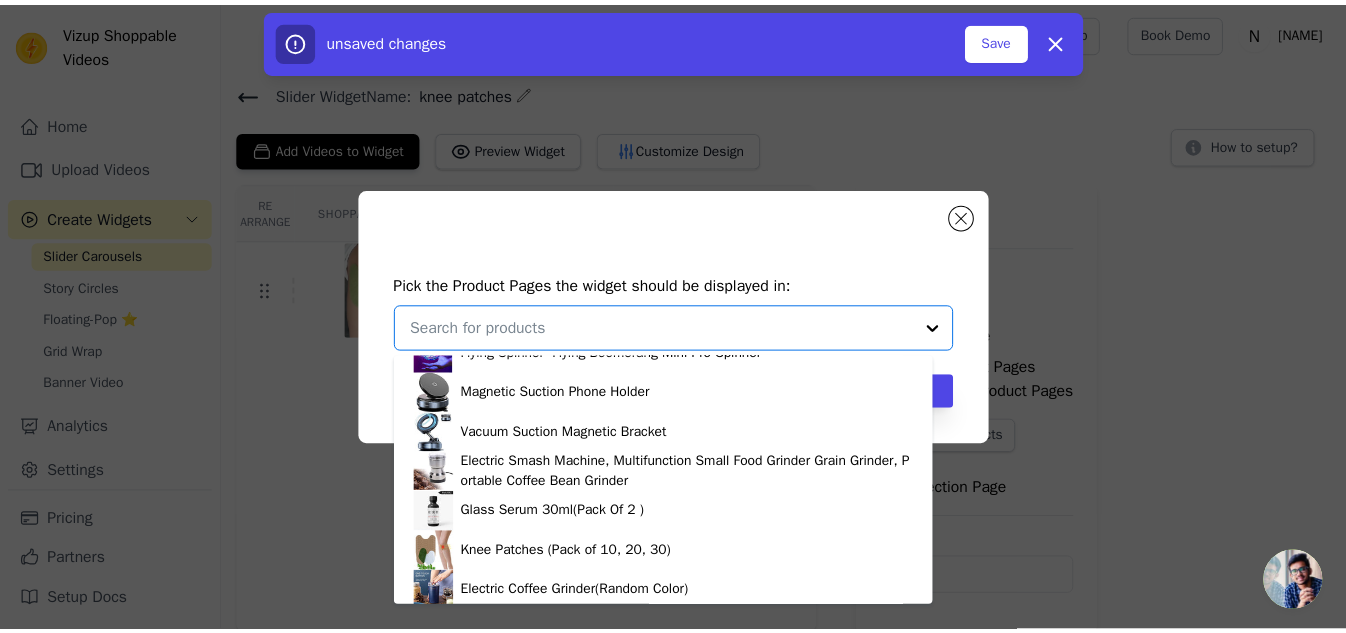 scroll, scrollTop: 274, scrollLeft: 0, axis: vertical 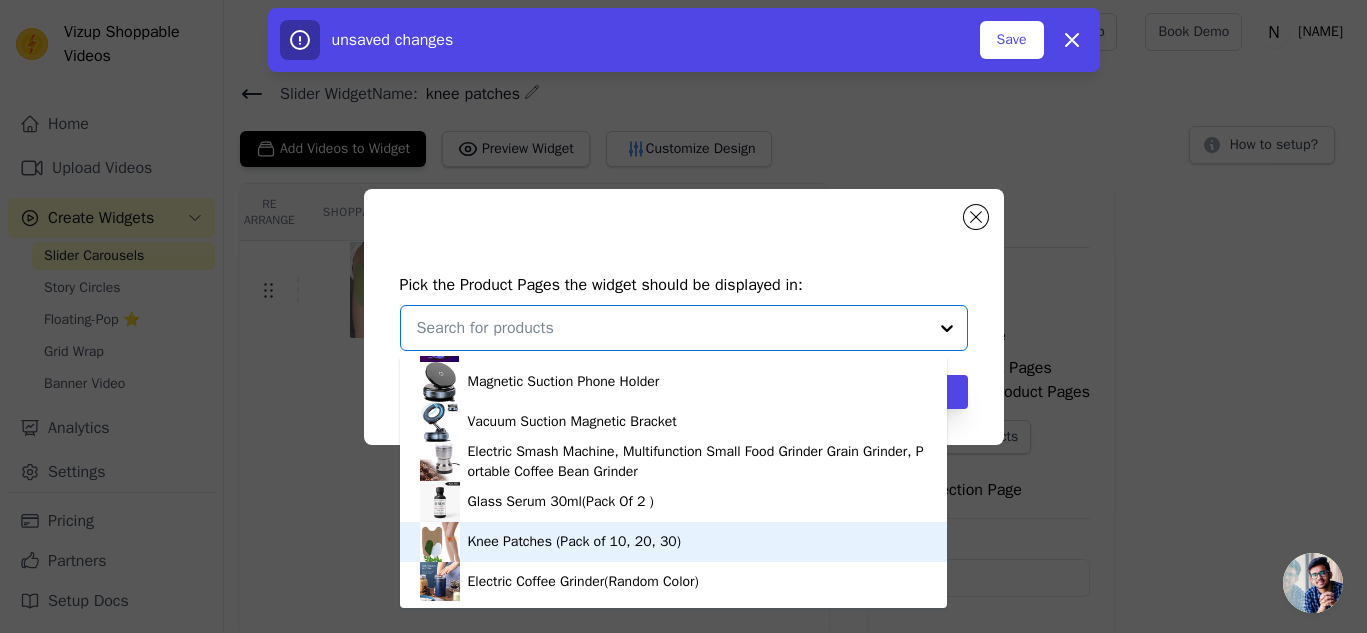 click on "Knee Patches (Pack of 10, 20, 30)" at bounding box center (673, 542) 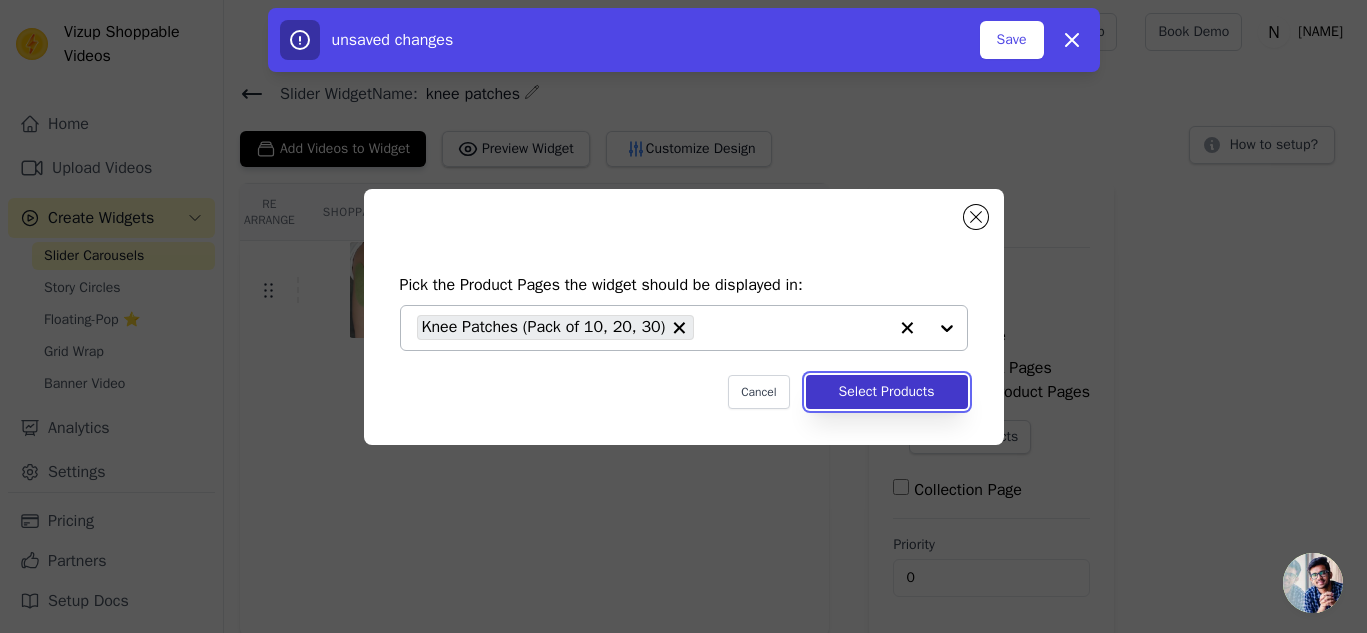 click on "Select Products" at bounding box center (887, 392) 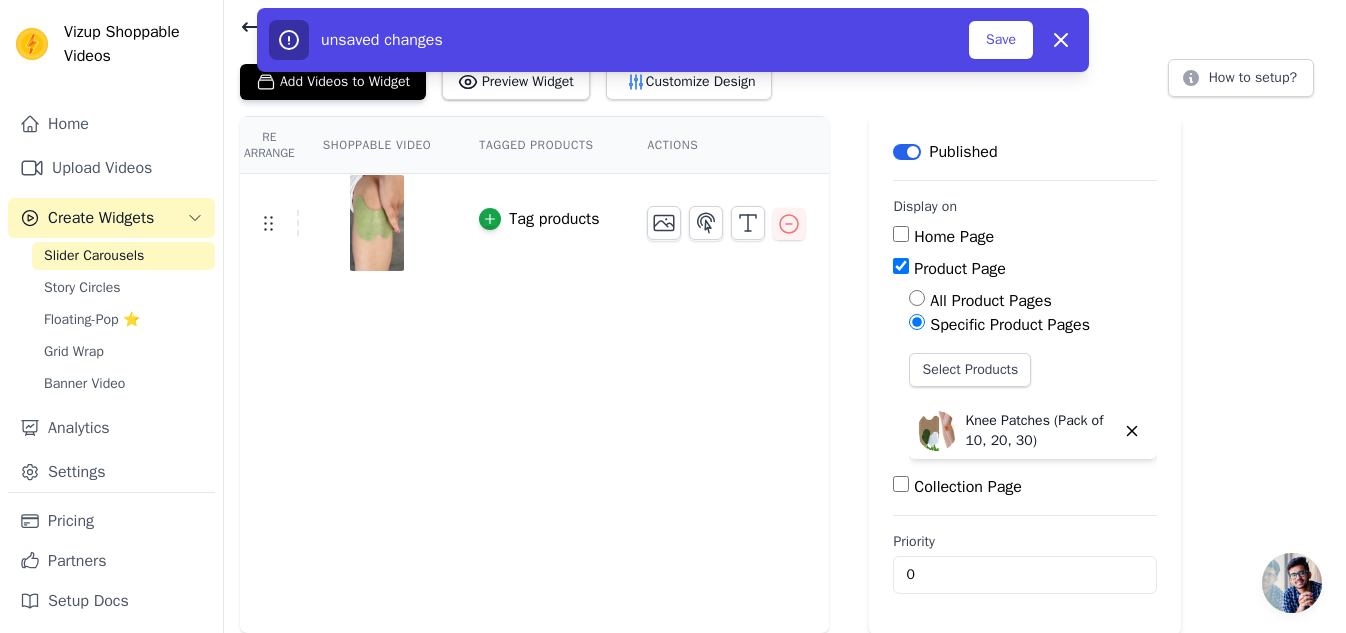 scroll, scrollTop: 0, scrollLeft: 0, axis: both 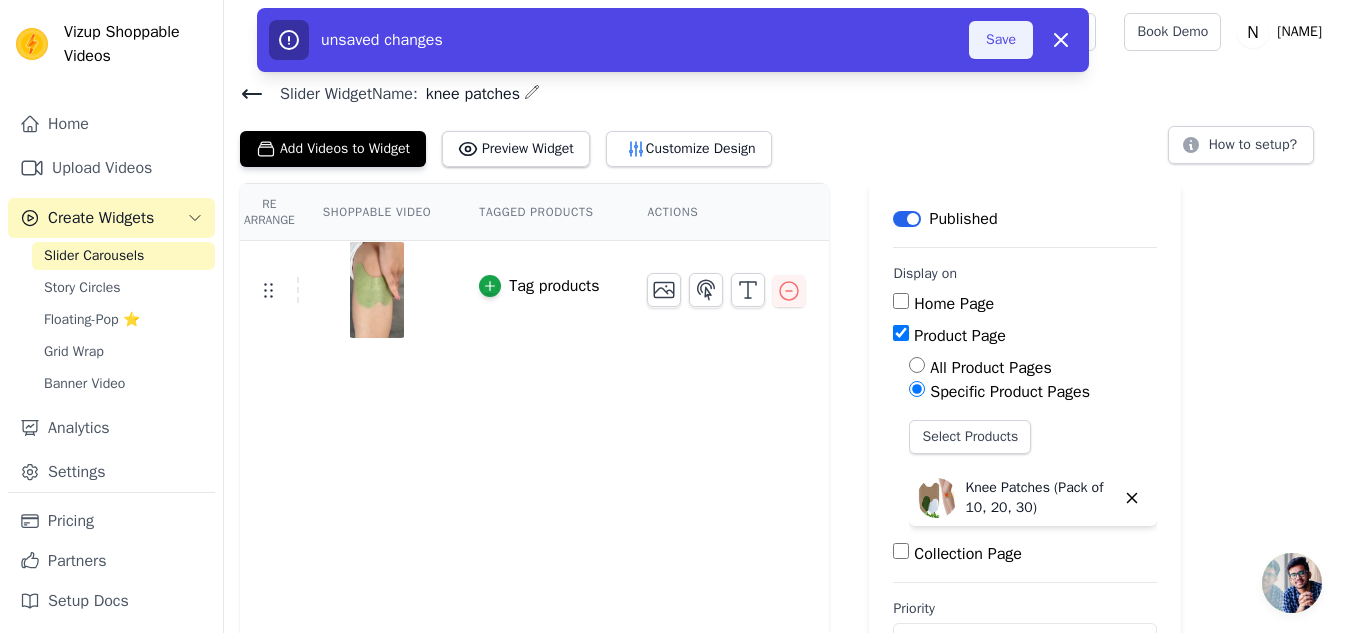 click on "Save" at bounding box center (1001, 40) 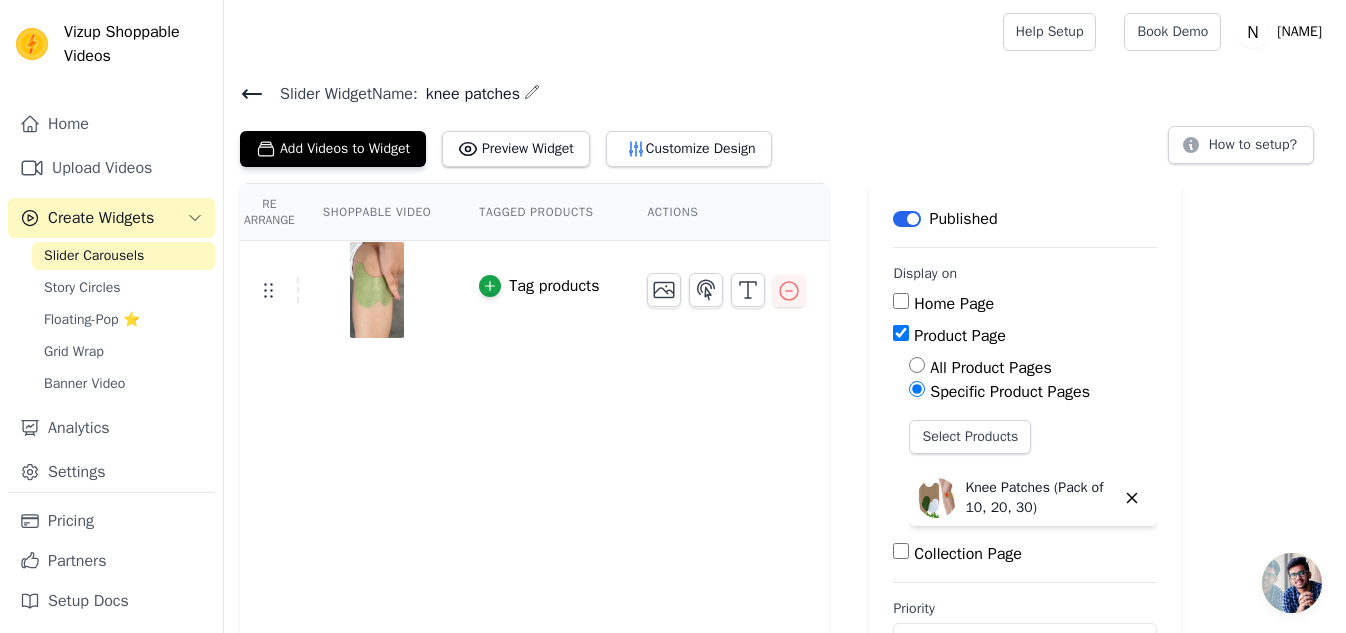 click 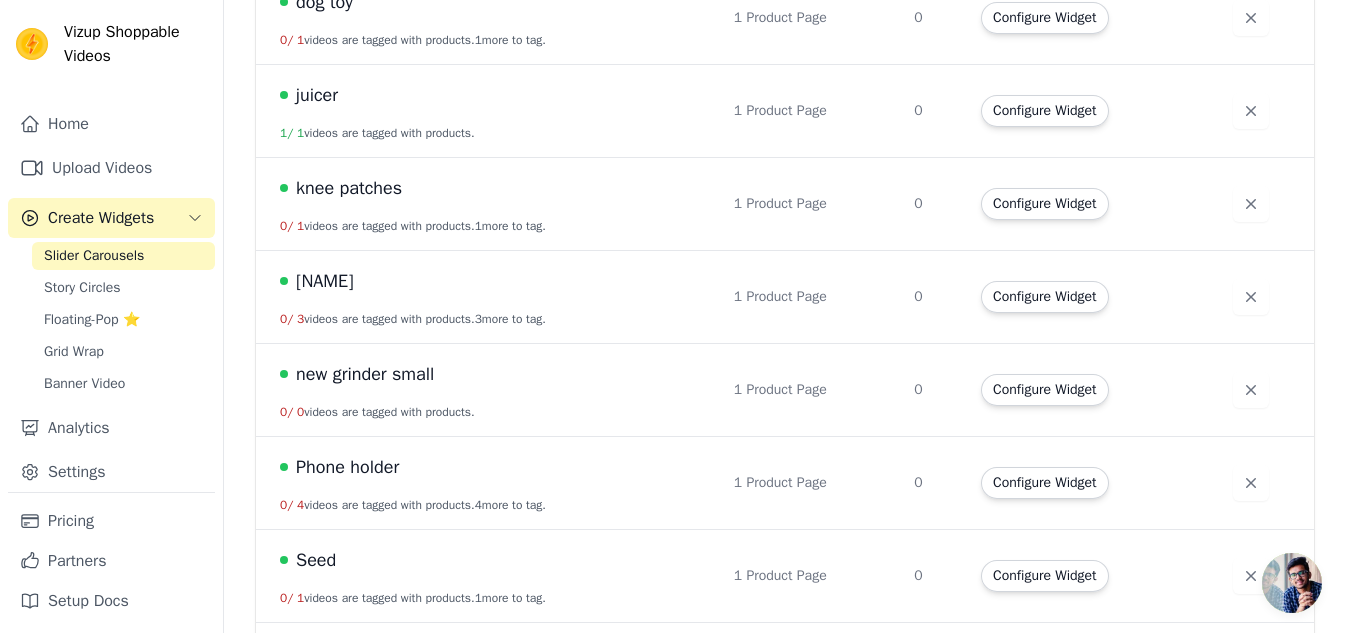 scroll, scrollTop: 398, scrollLeft: 0, axis: vertical 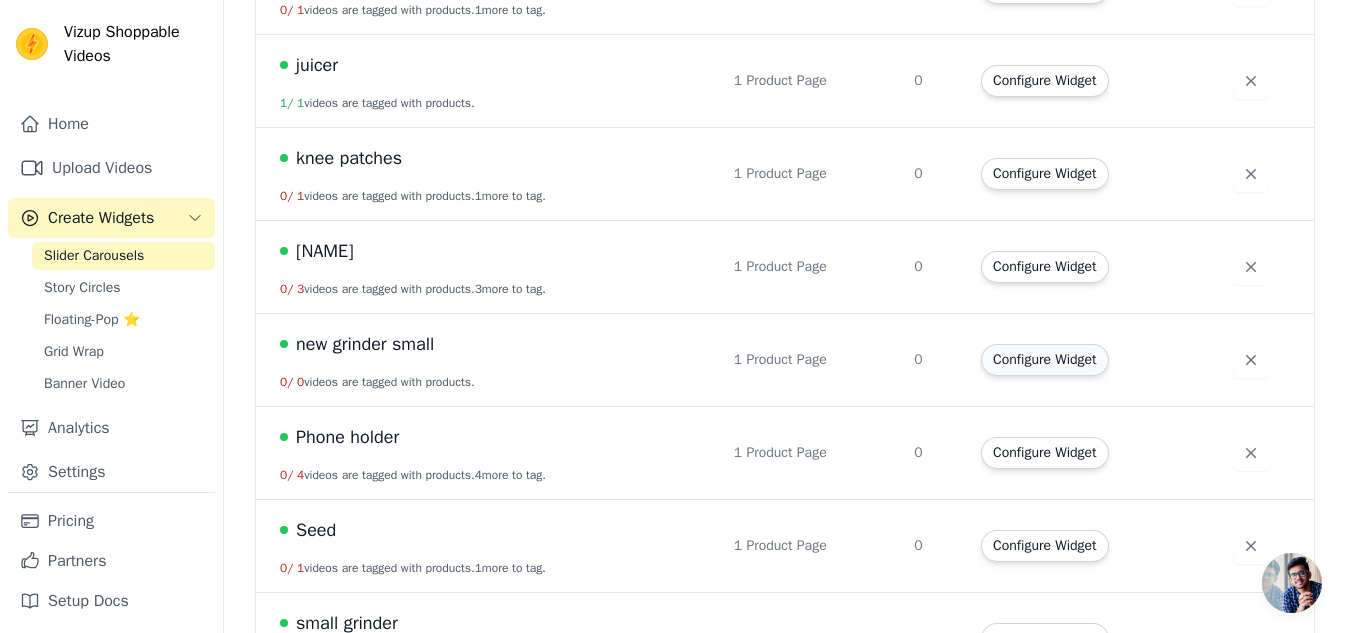 click on "Configure Widget" at bounding box center [1044, 360] 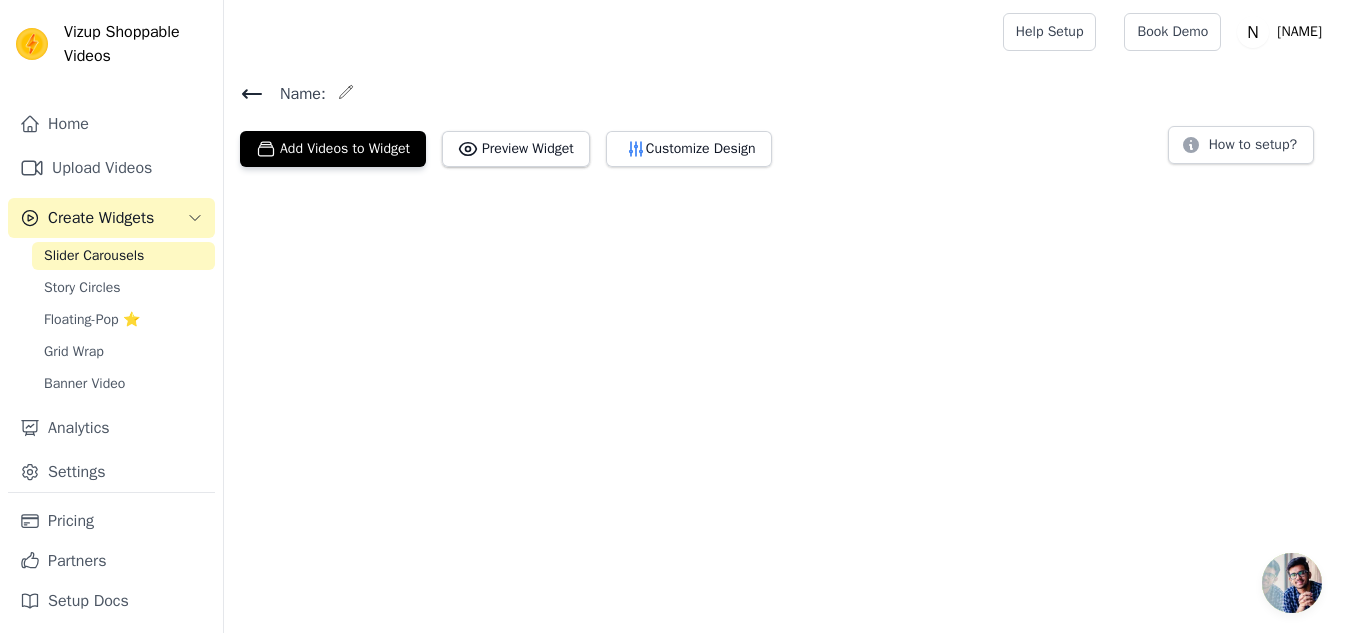 scroll, scrollTop: 0, scrollLeft: 0, axis: both 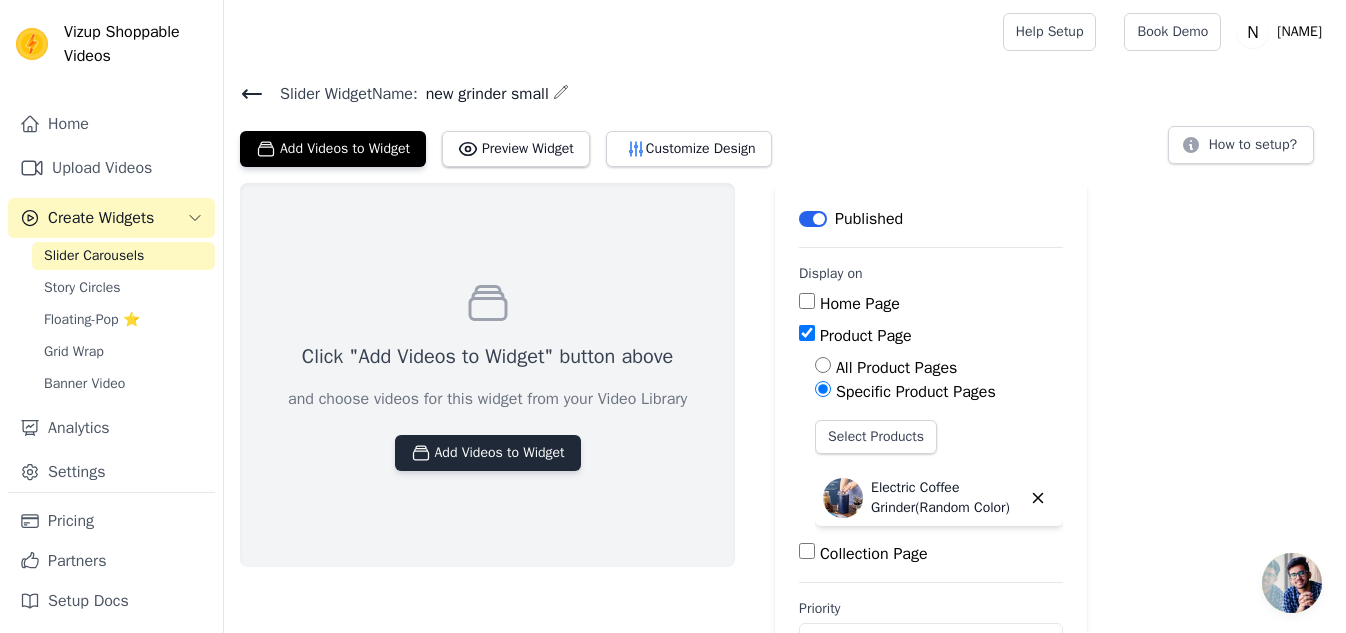 click on "Add Videos to Widget" at bounding box center [488, 453] 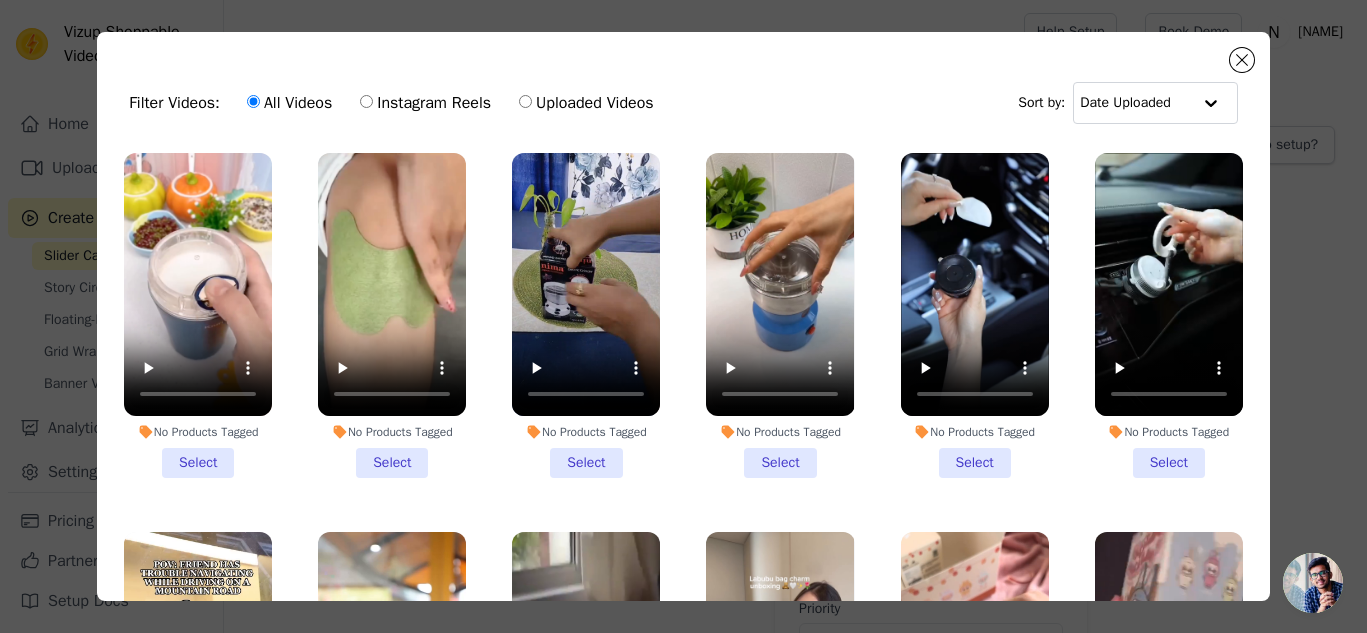 click on "No Products Tagged     Select" at bounding box center (198, 315) 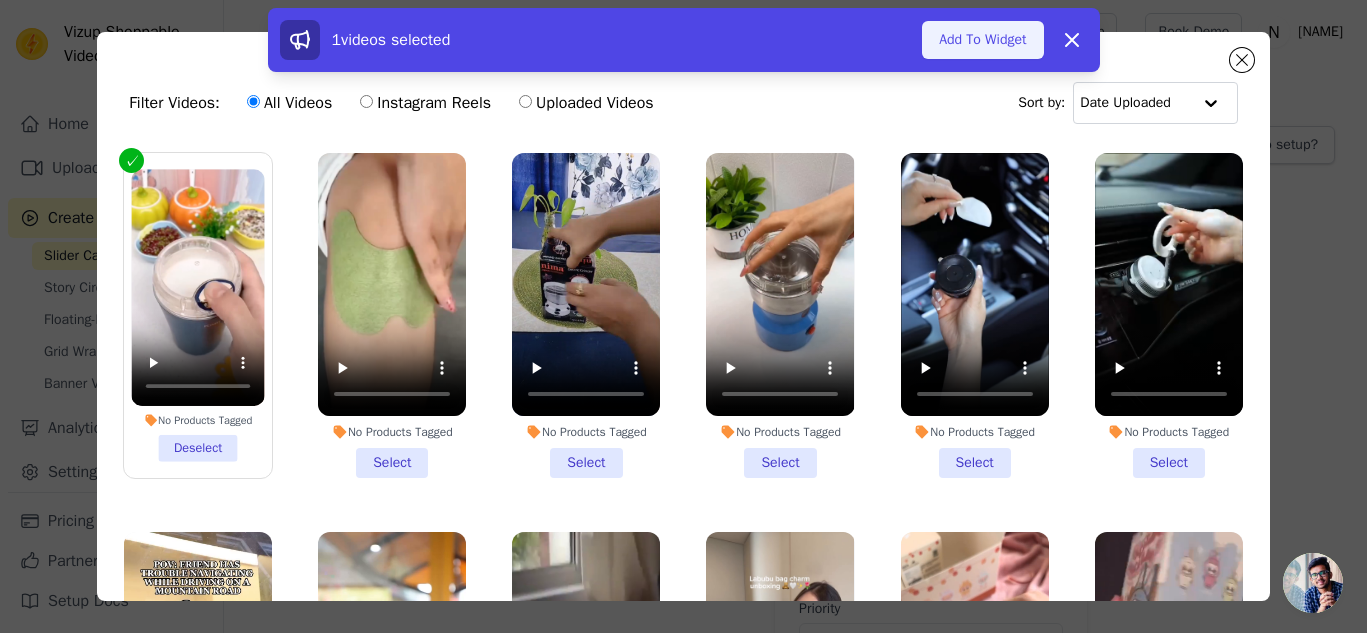 click on "Add To Widget" at bounding box center [982, 40] 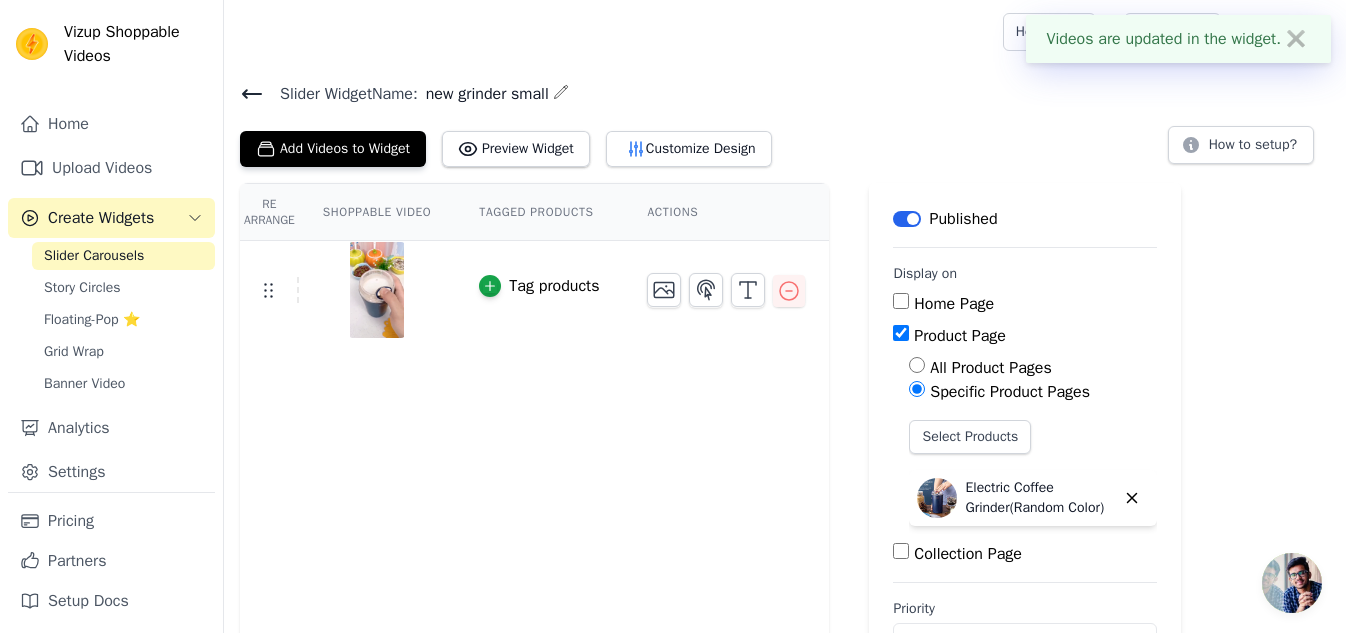 scroll, scrollTop: 67, scrollLeft: 0, axis: vertical 